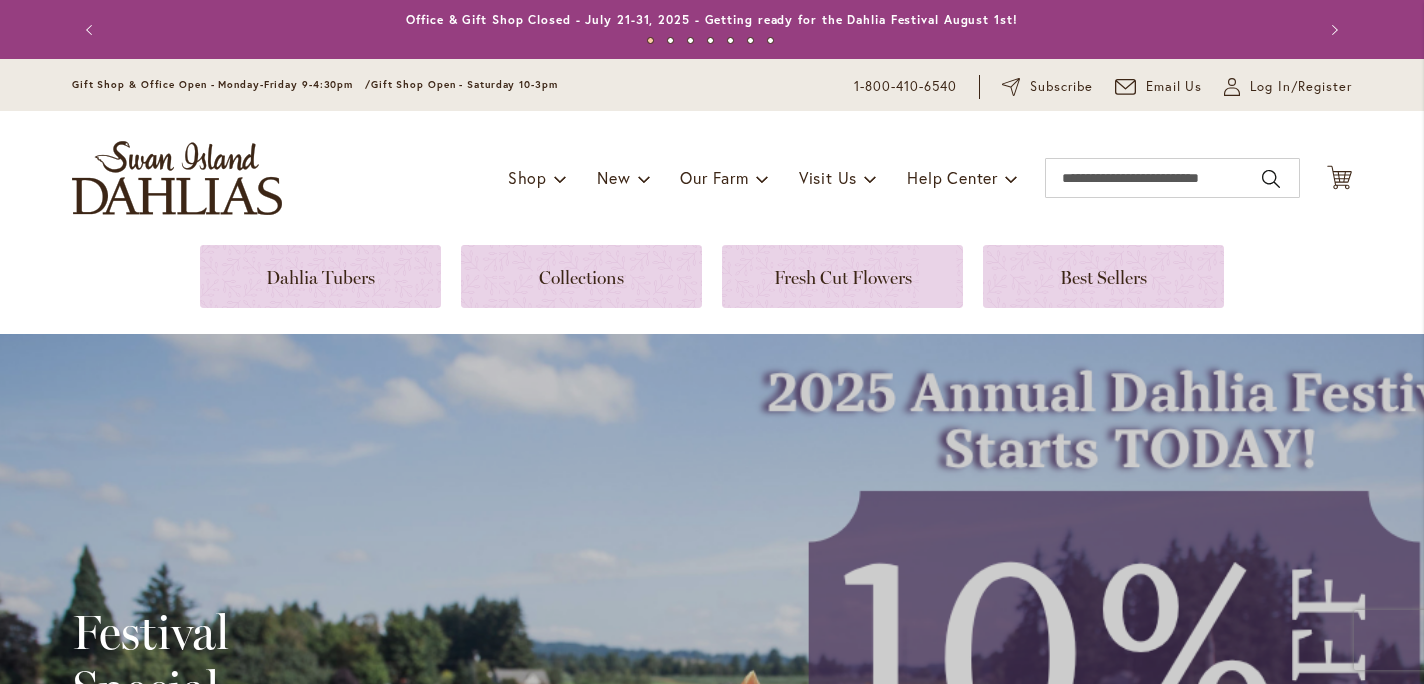 scroll, scrollTop: 0, scrollLeft: 0, axis: both 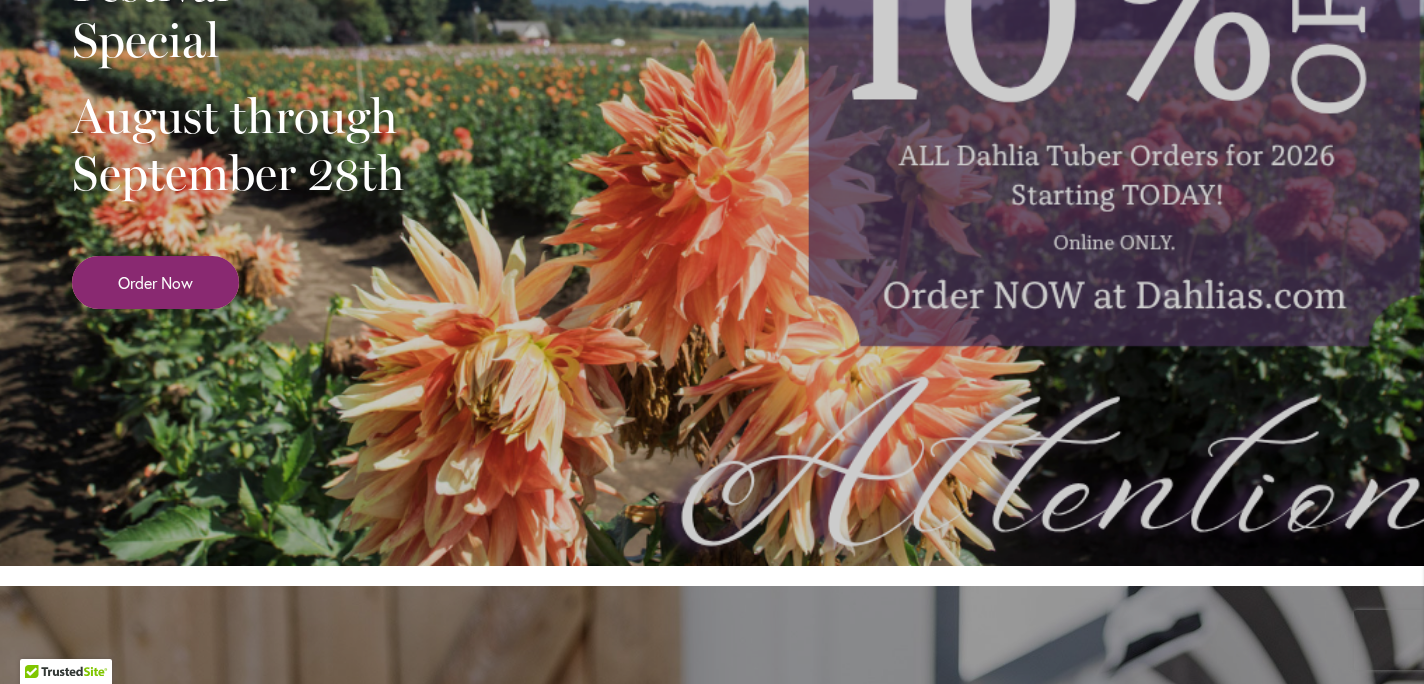 type on "**********" 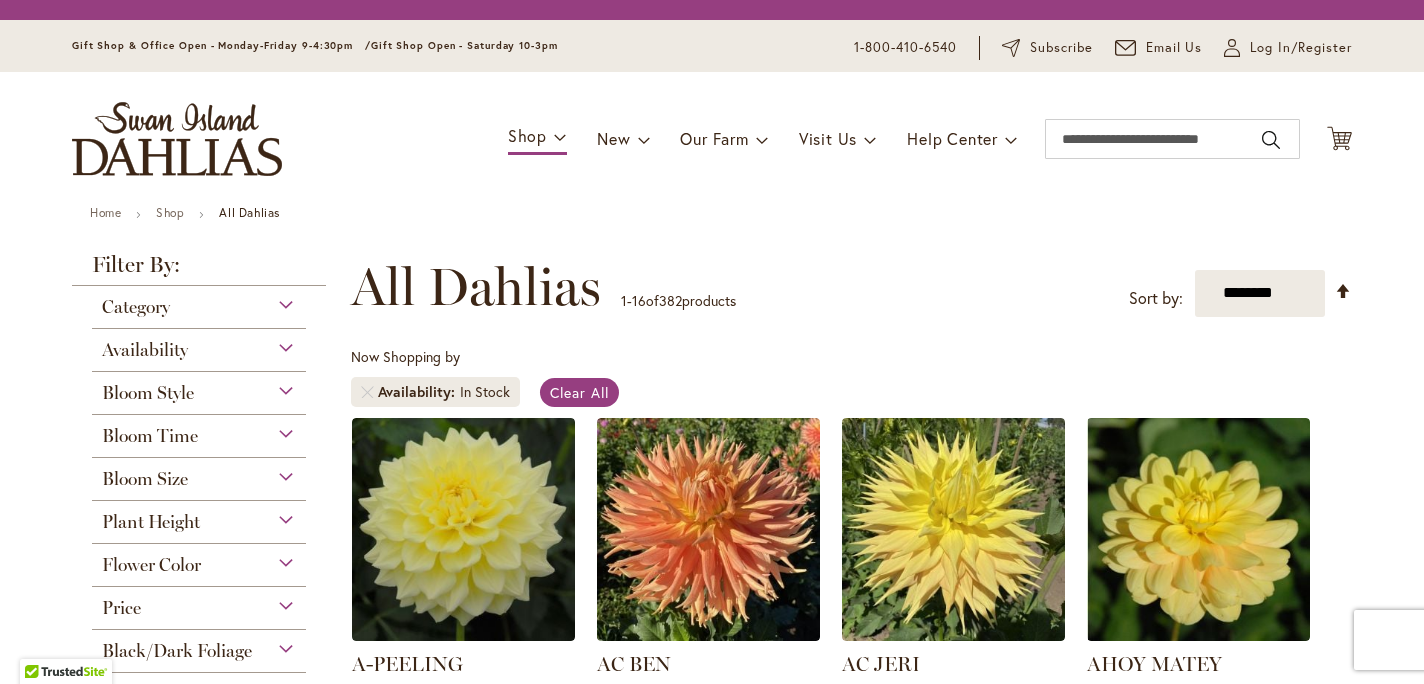 scroll, scrollTop: 0, scrollLeft: 0, axis: both 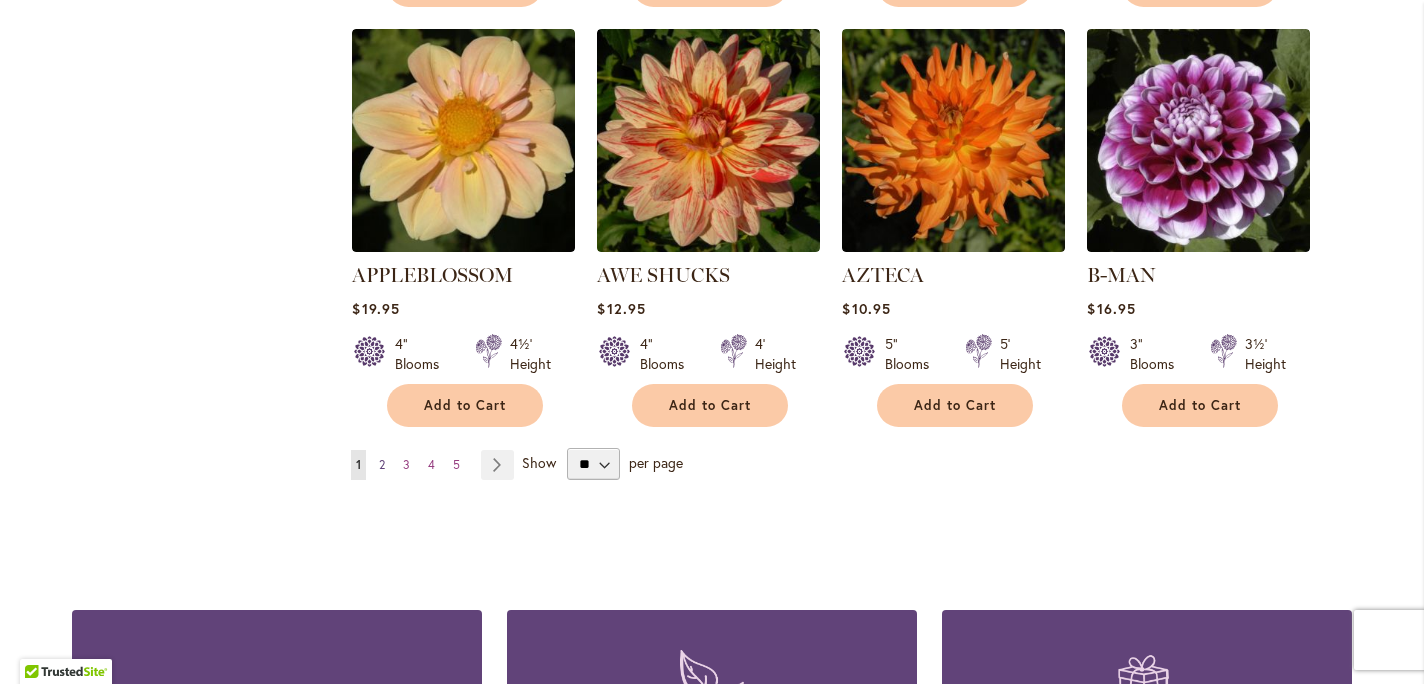 type on "**********" 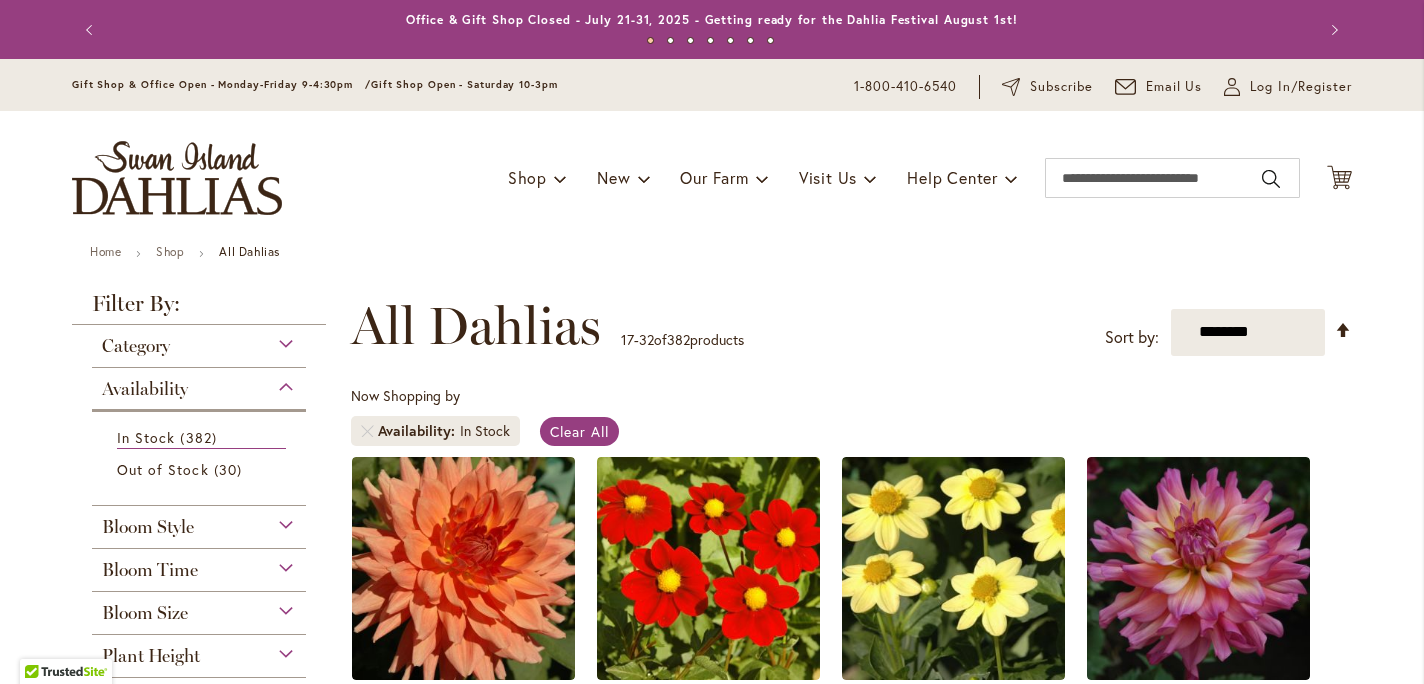 scroll, scrollTop: 0, scrollLeft: 0, axis: both 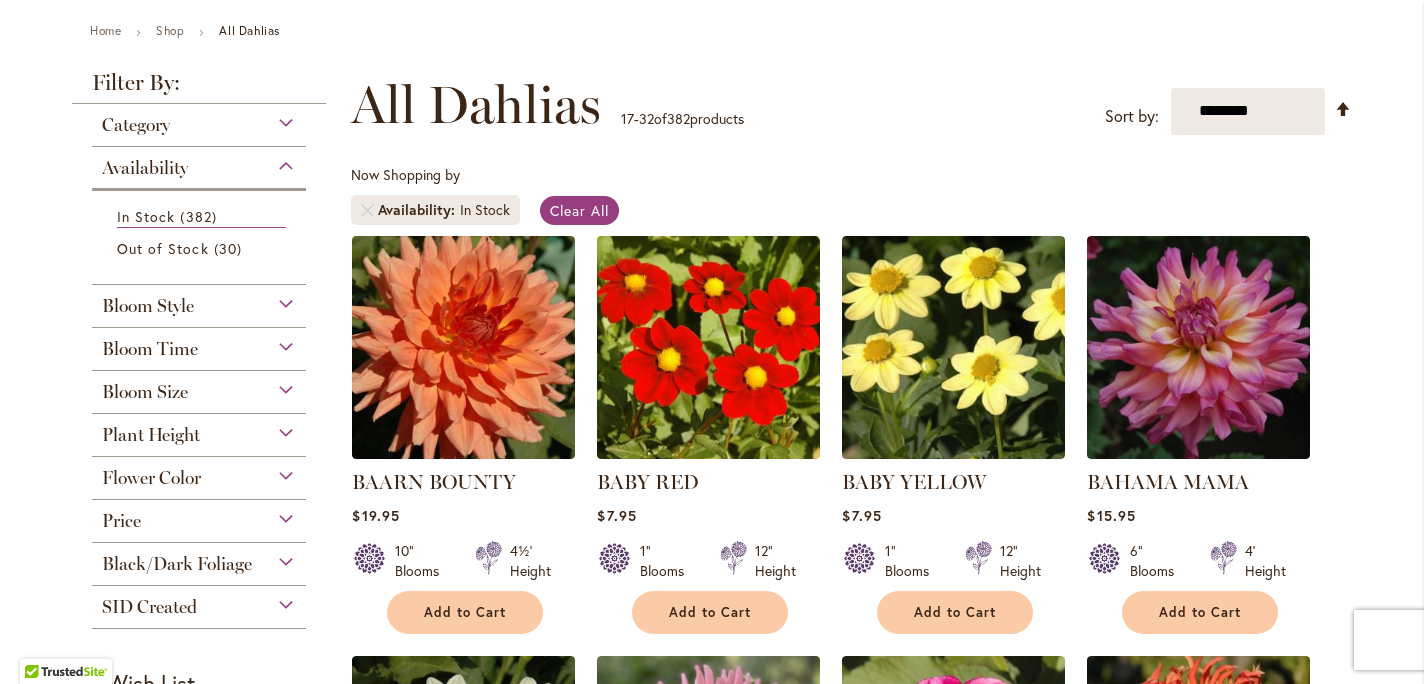 type on "**********" 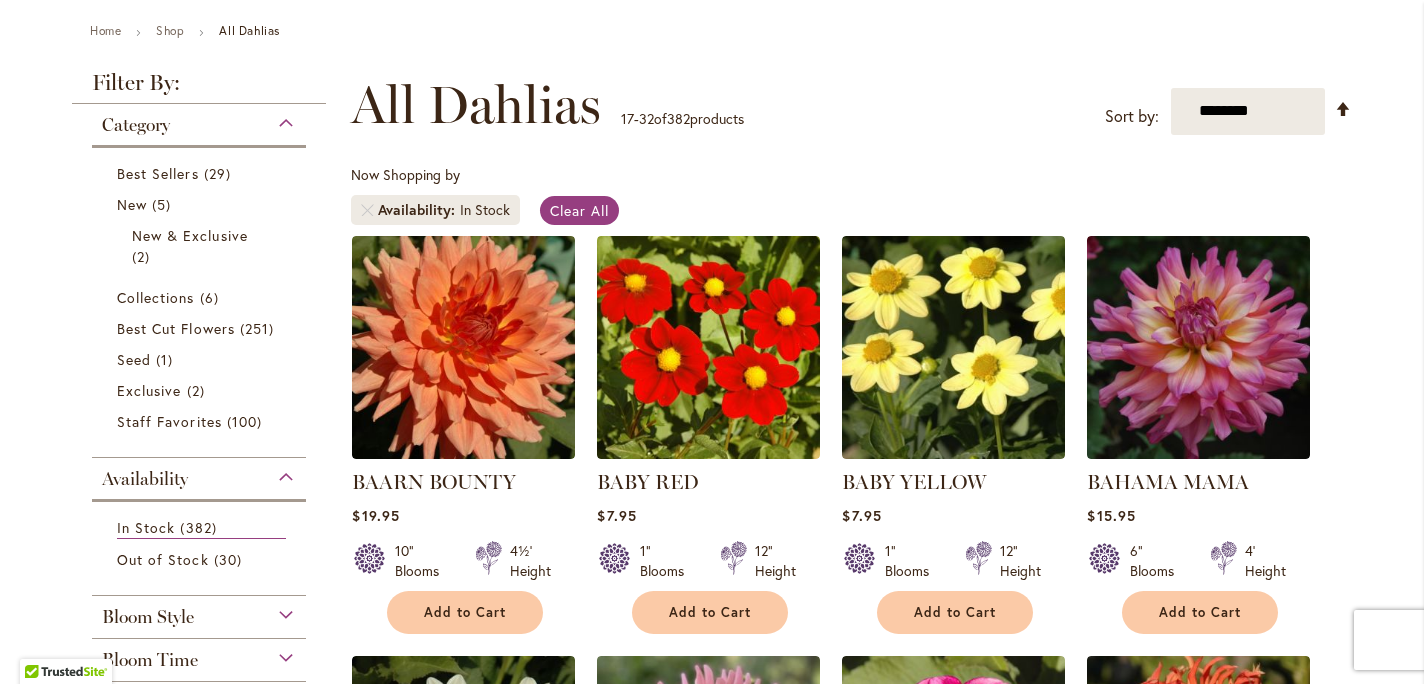 click on "**********" at bounding box center (851, 1011) 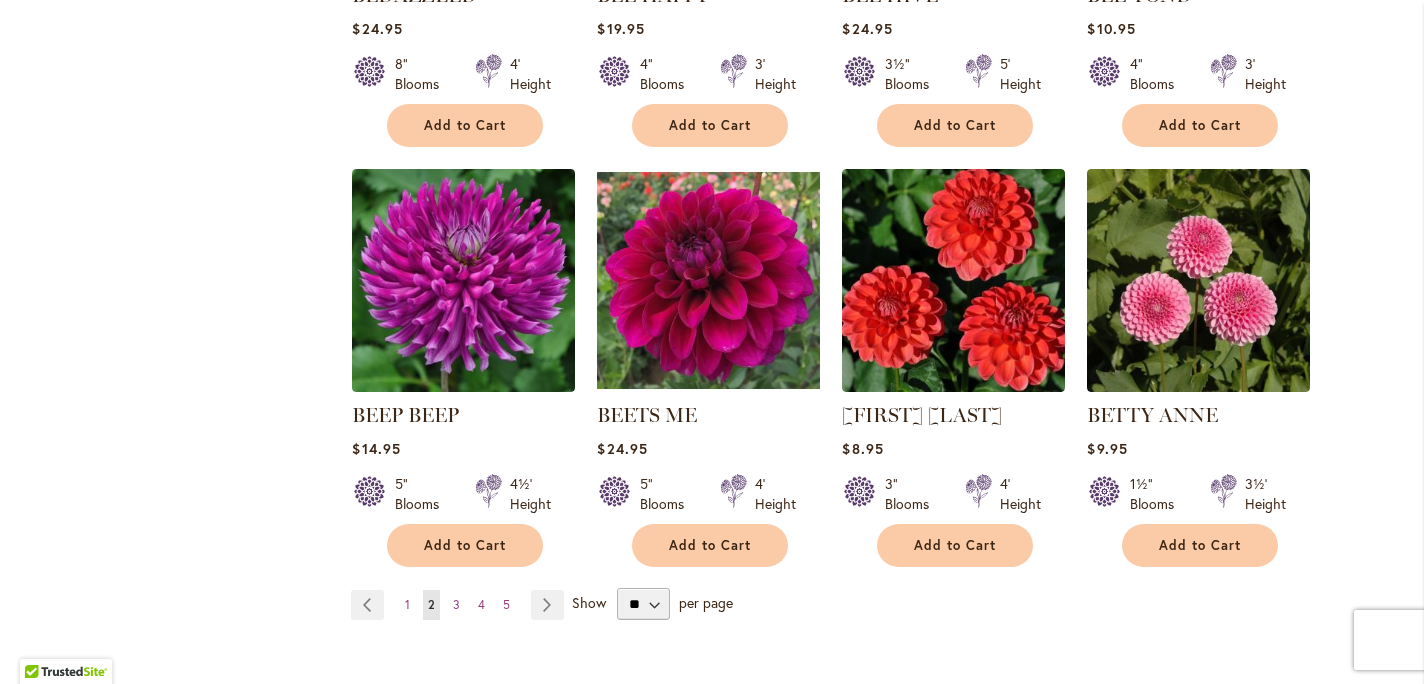 scroll, scrollTop: 1555, scrollLeft: 0, axis: vertical 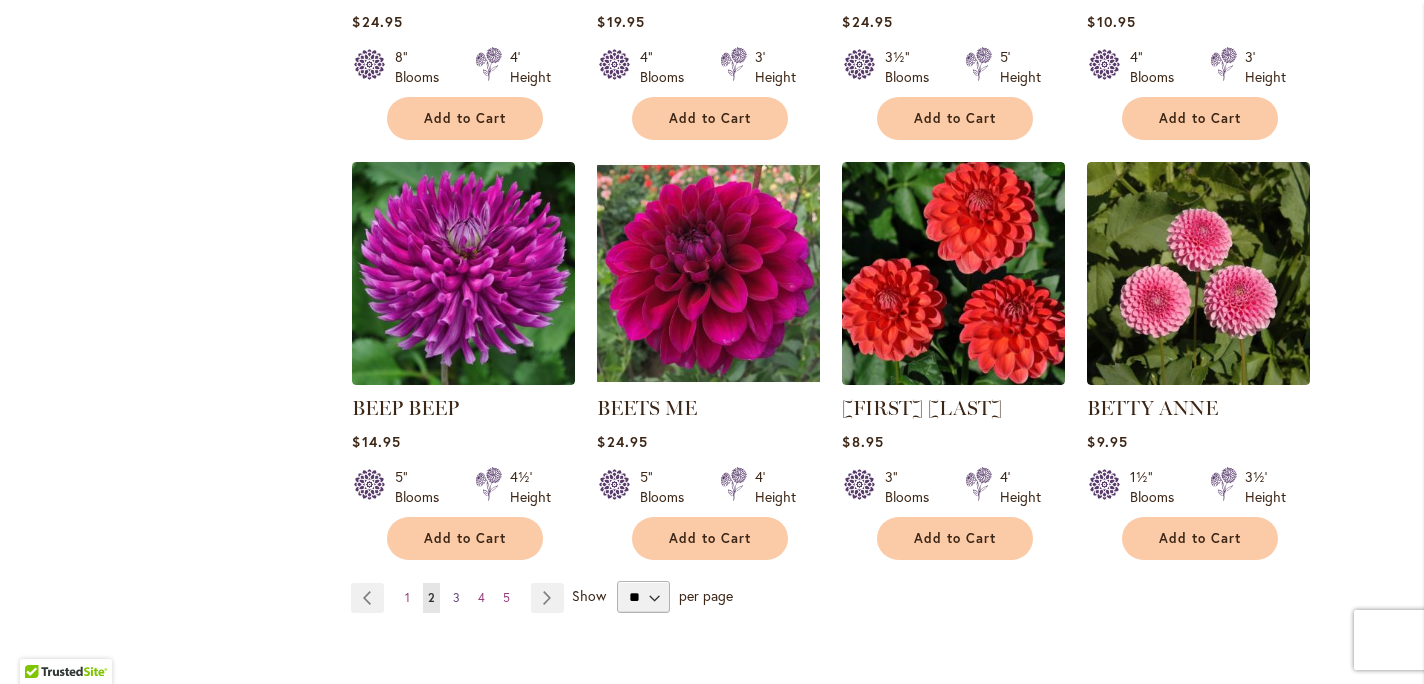 click on "3" at bounding box center (456, 597) 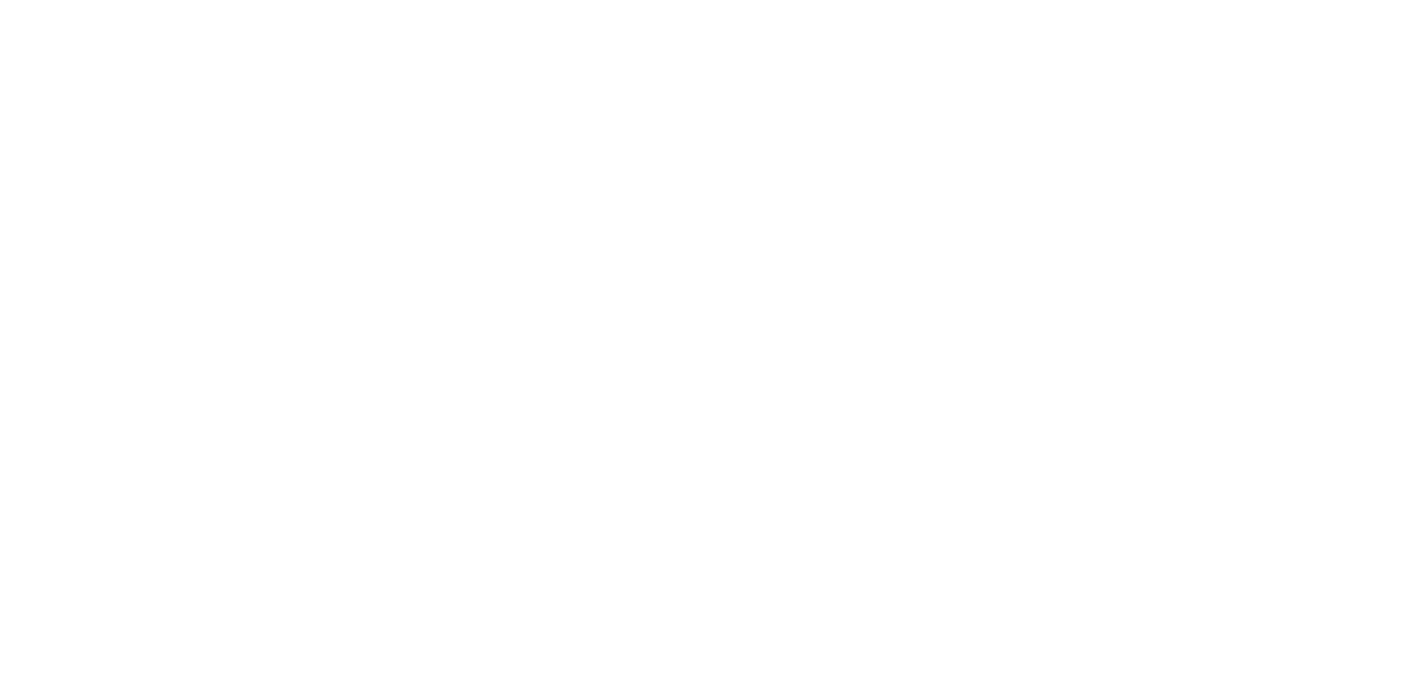 scroll, scrollTop: 0, scrollLeft: 0, axis: both 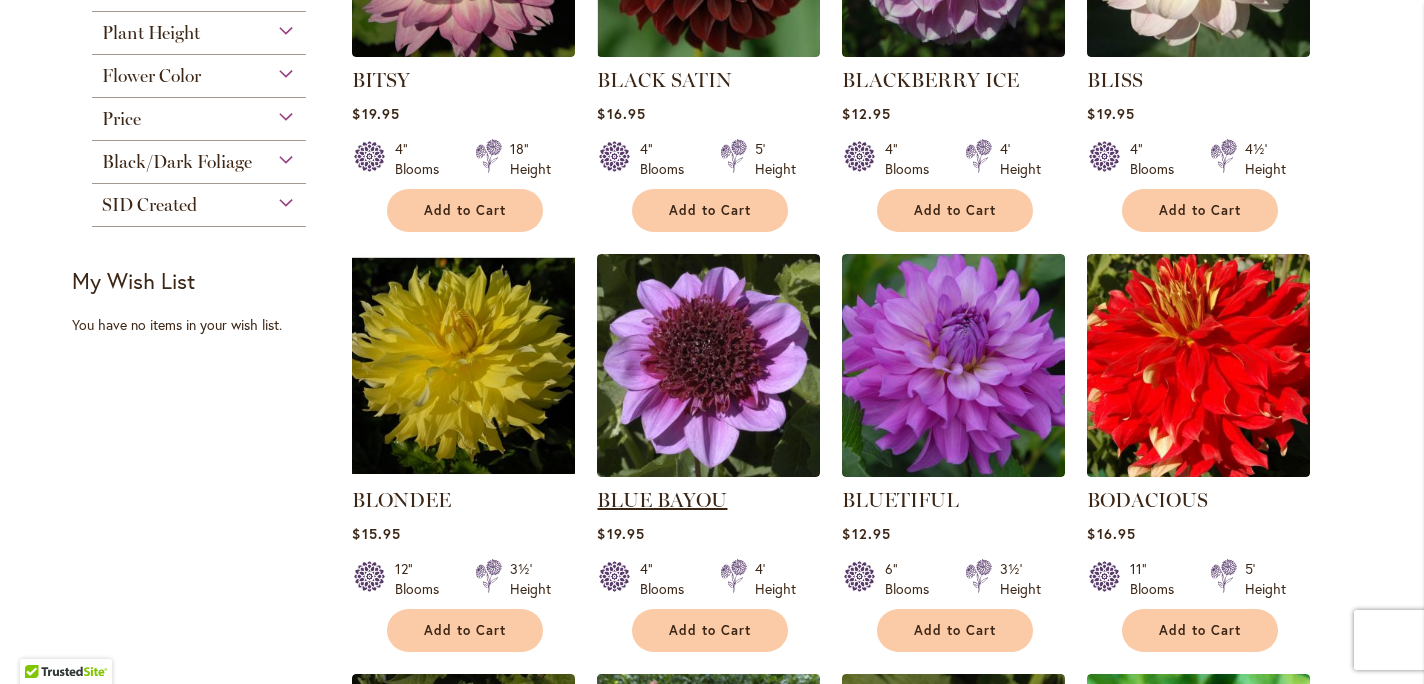 type on "**********" 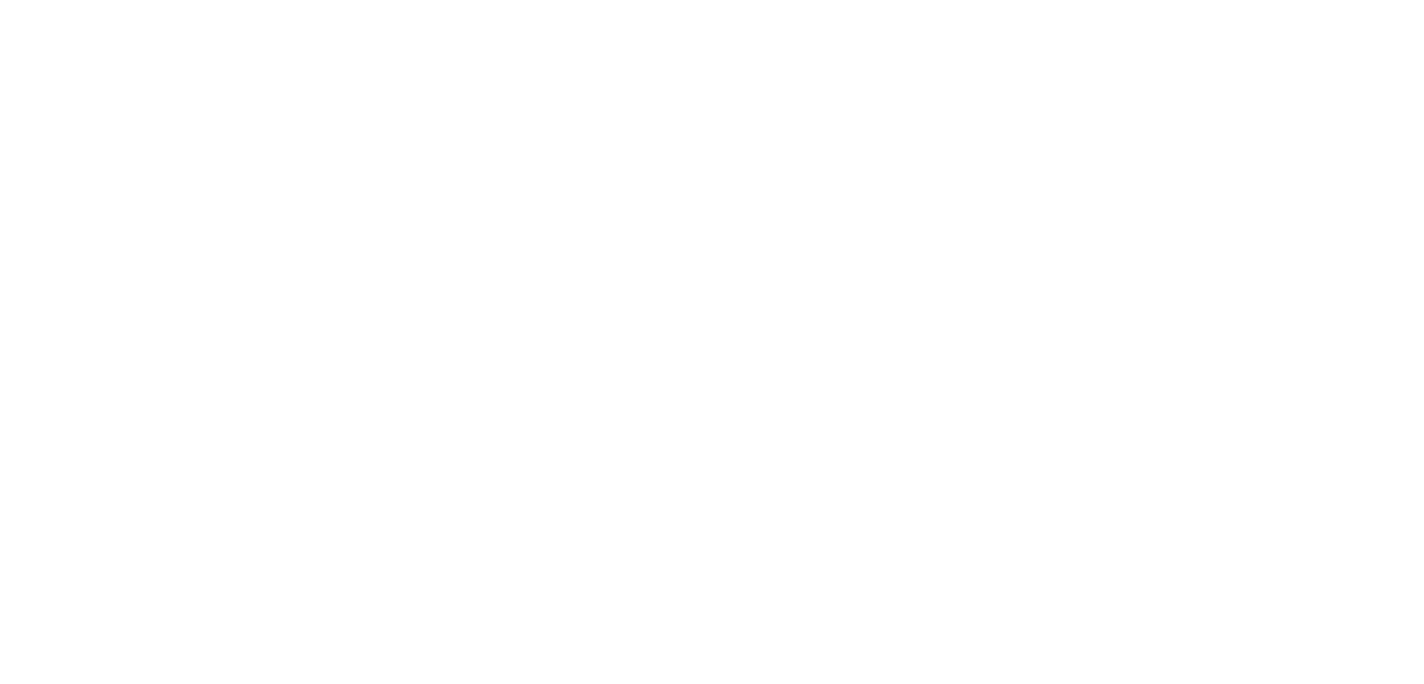scroll, scrollTop: 0, scrollLeft: 0, axis: both 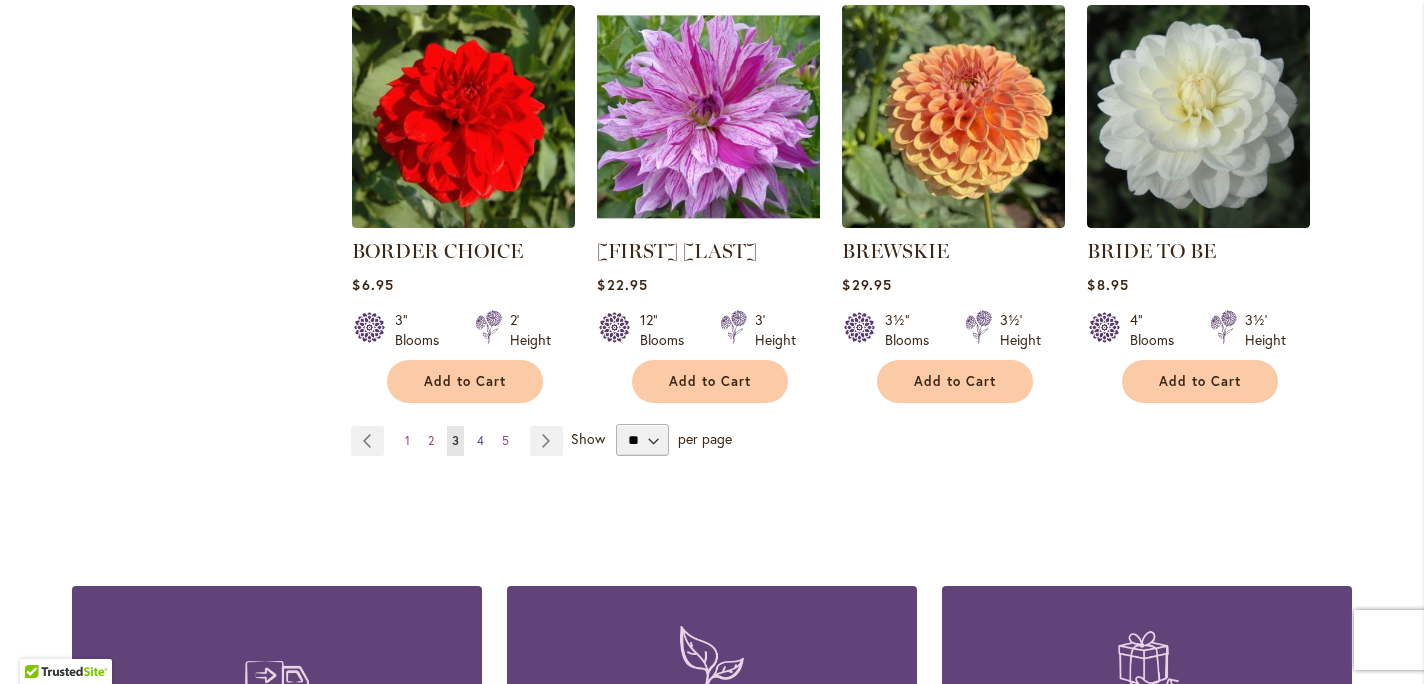 type on "**********" 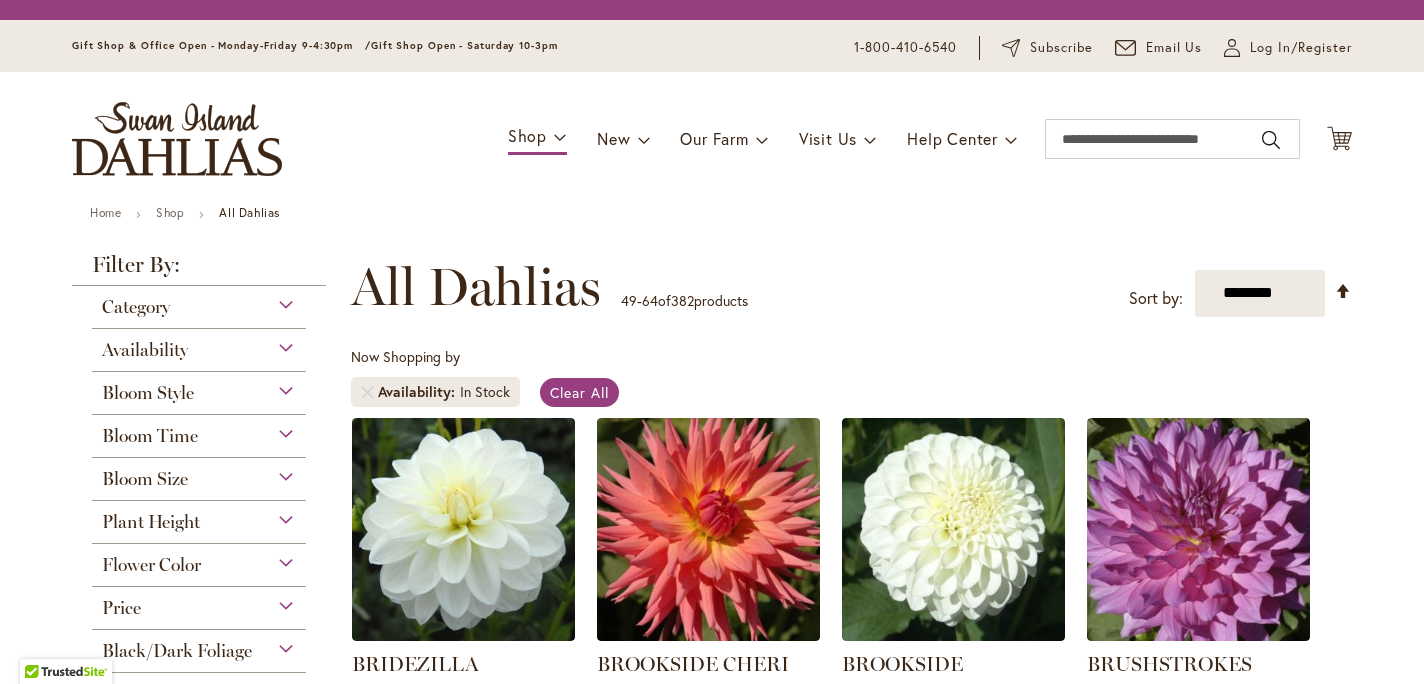 scroll, scrollTop: 0, scrollLeft: 0, axis: both 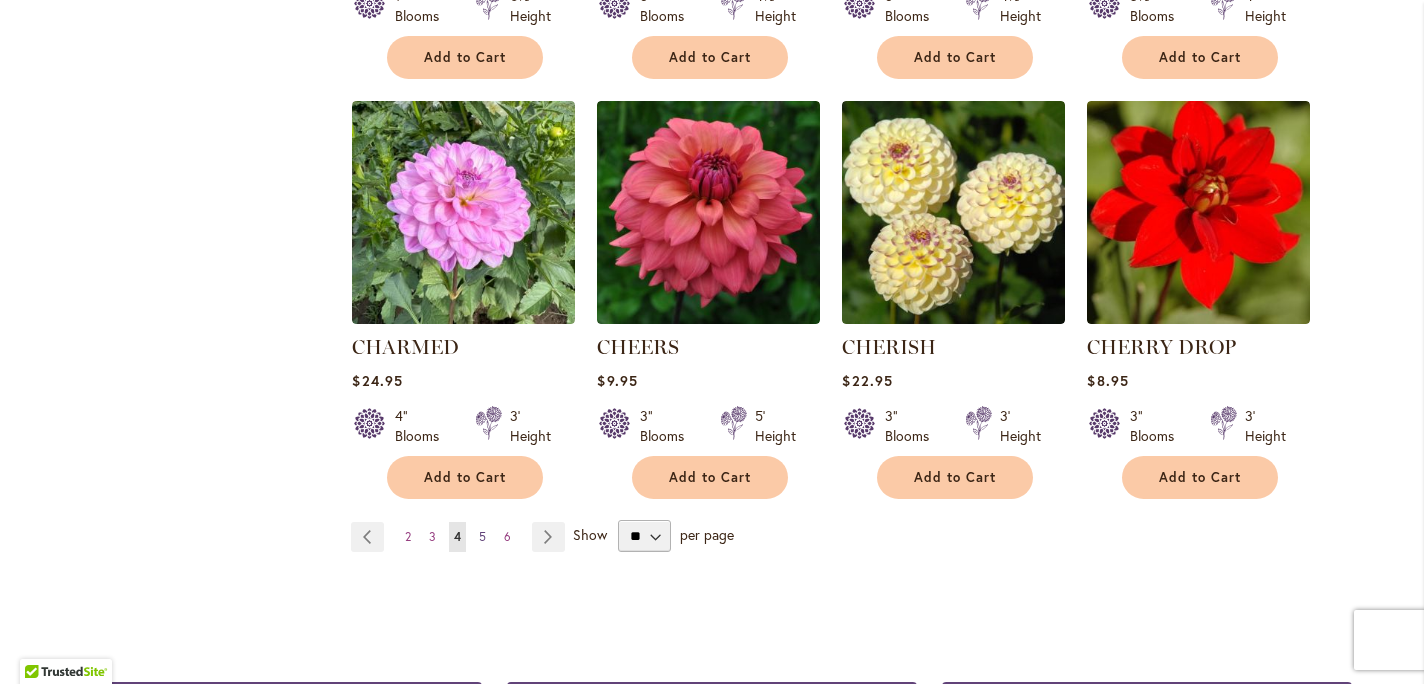 type on "**********" 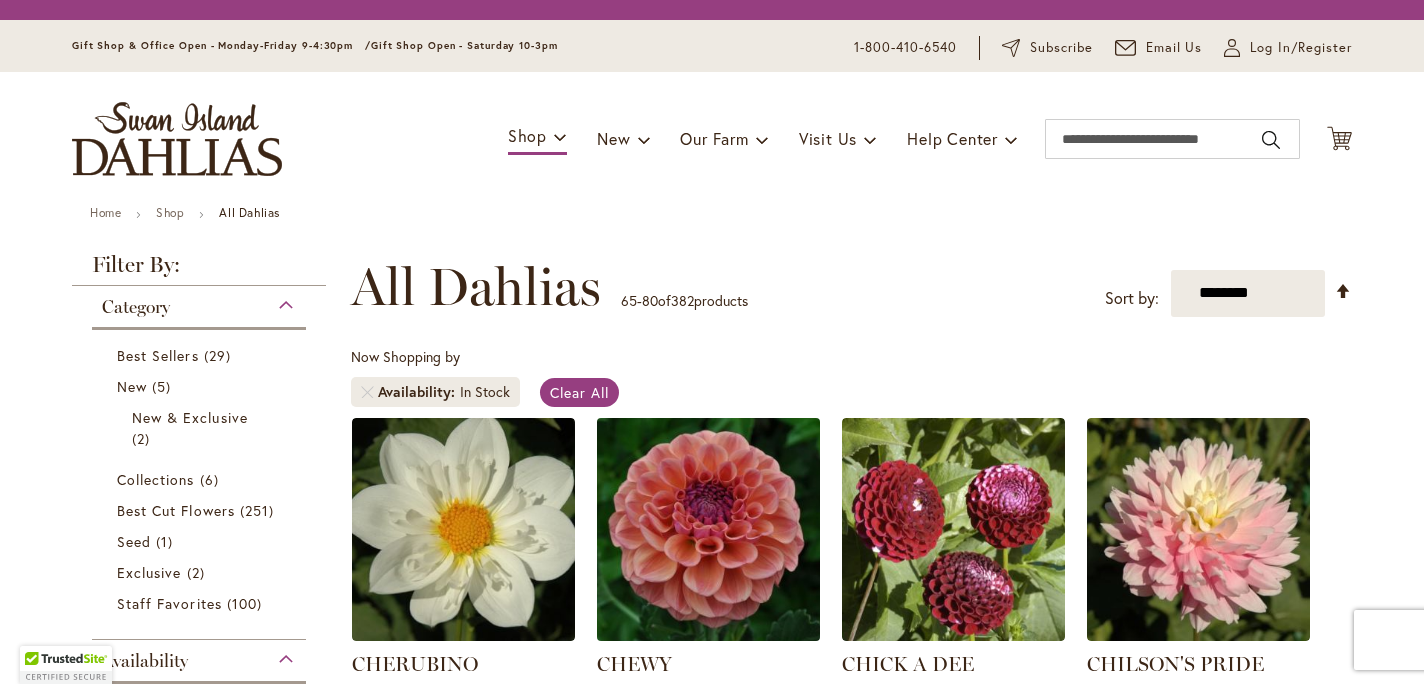scroll, scrollTop: 0, scrollLeft: 0, axis: both 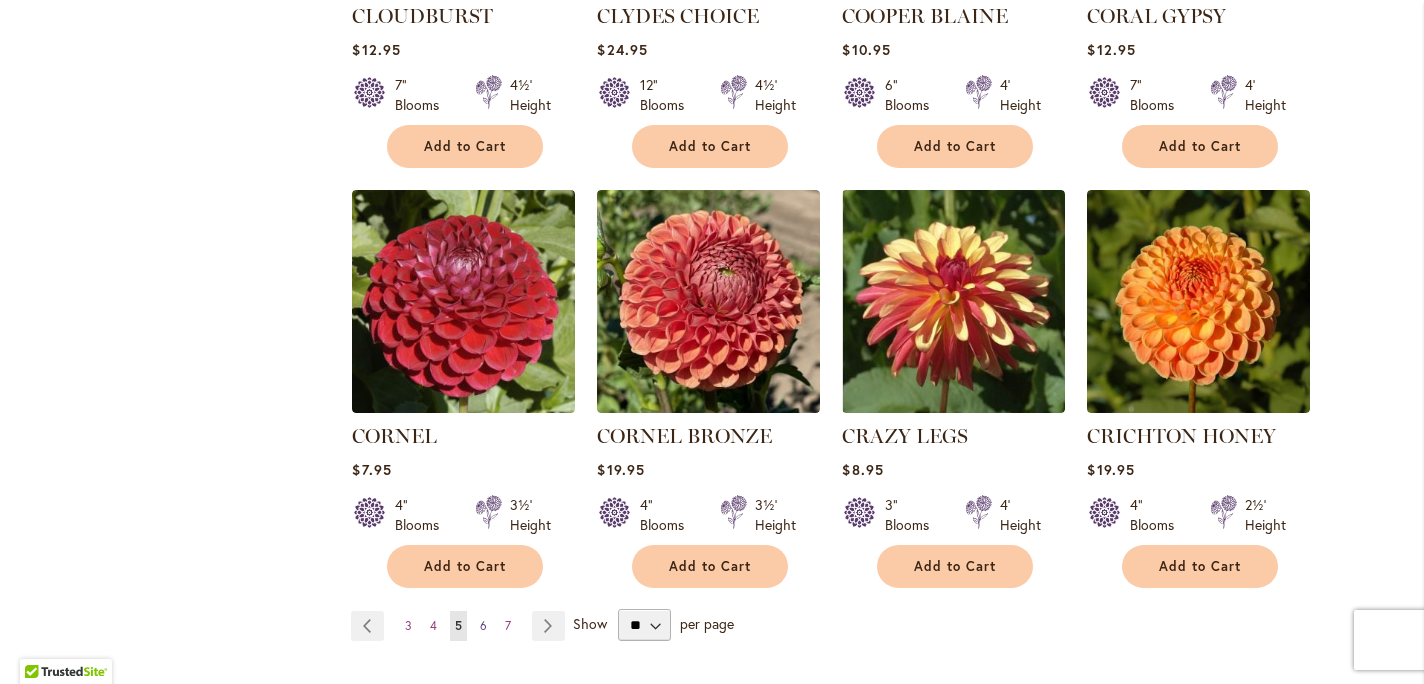 type on "**********" 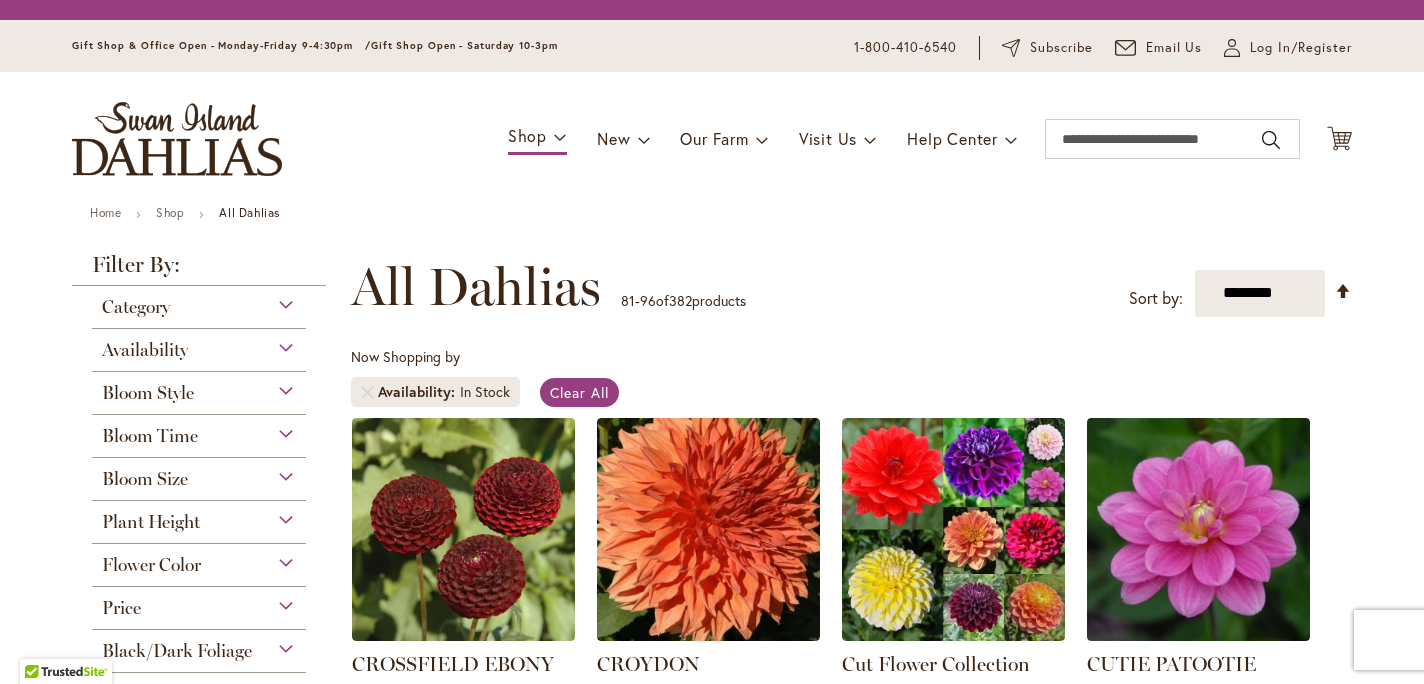scroll, scrollTop: 0, scrollLeft: 0, axis: both 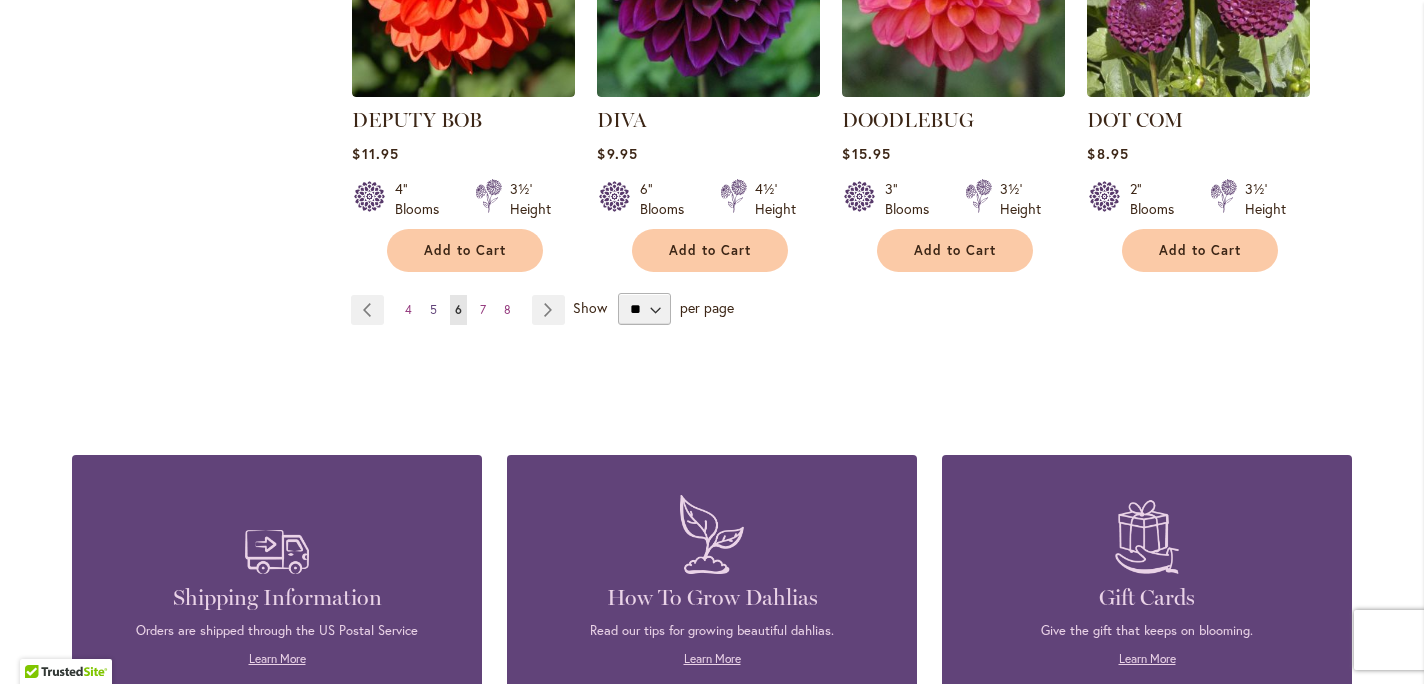 type on "**********" 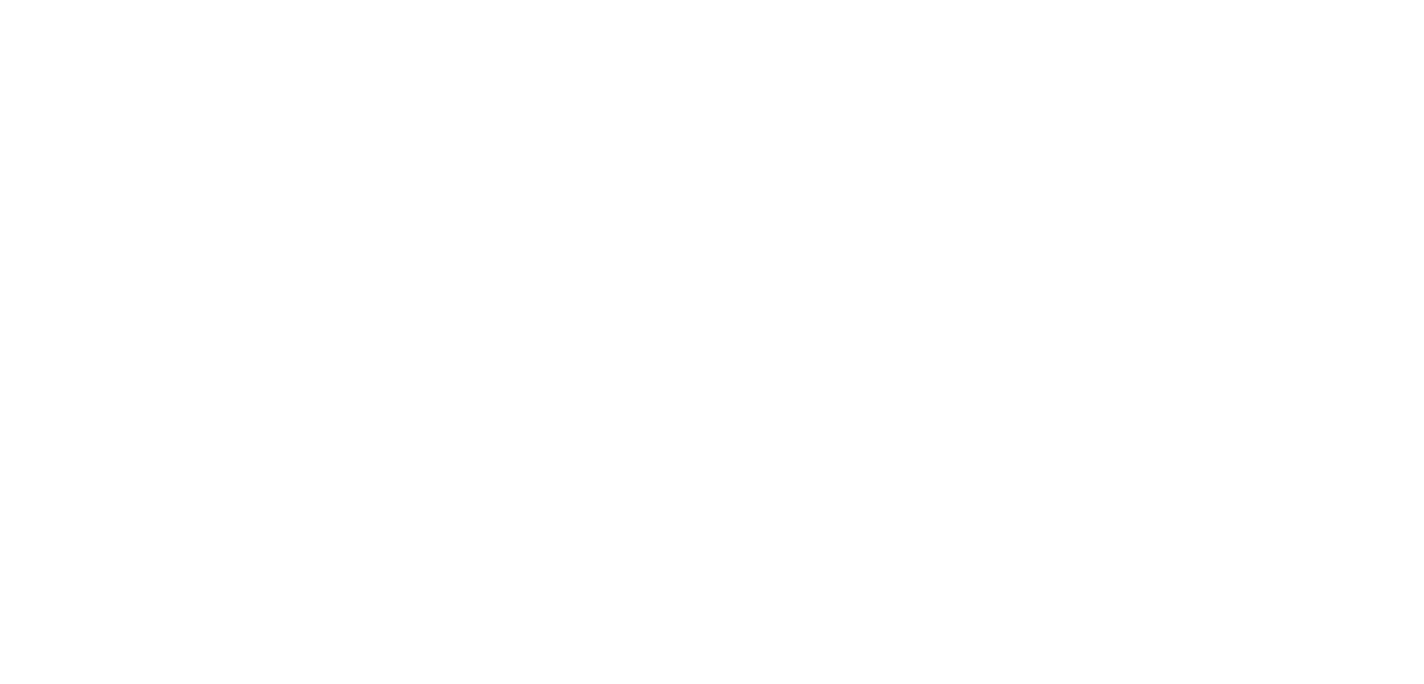 scroll, scrollTop: 0, scrollLeft: 0, axis: both 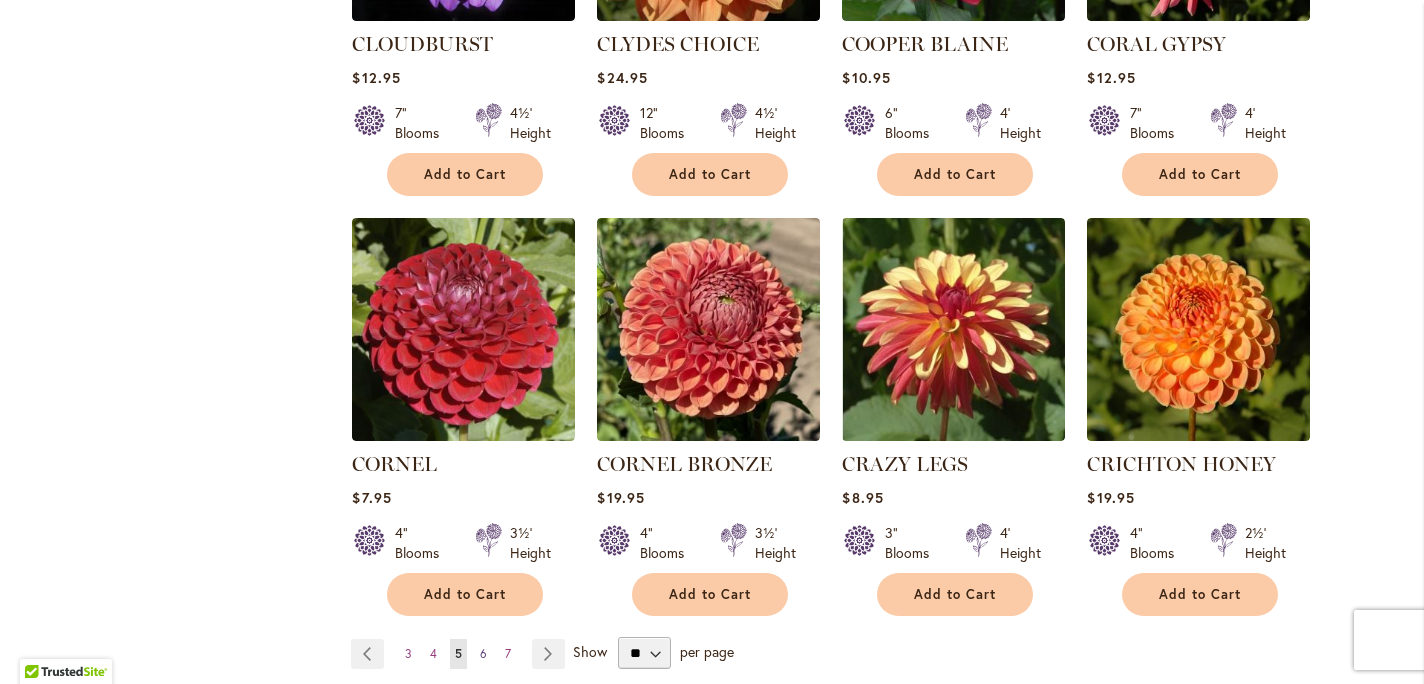 type on "**********" 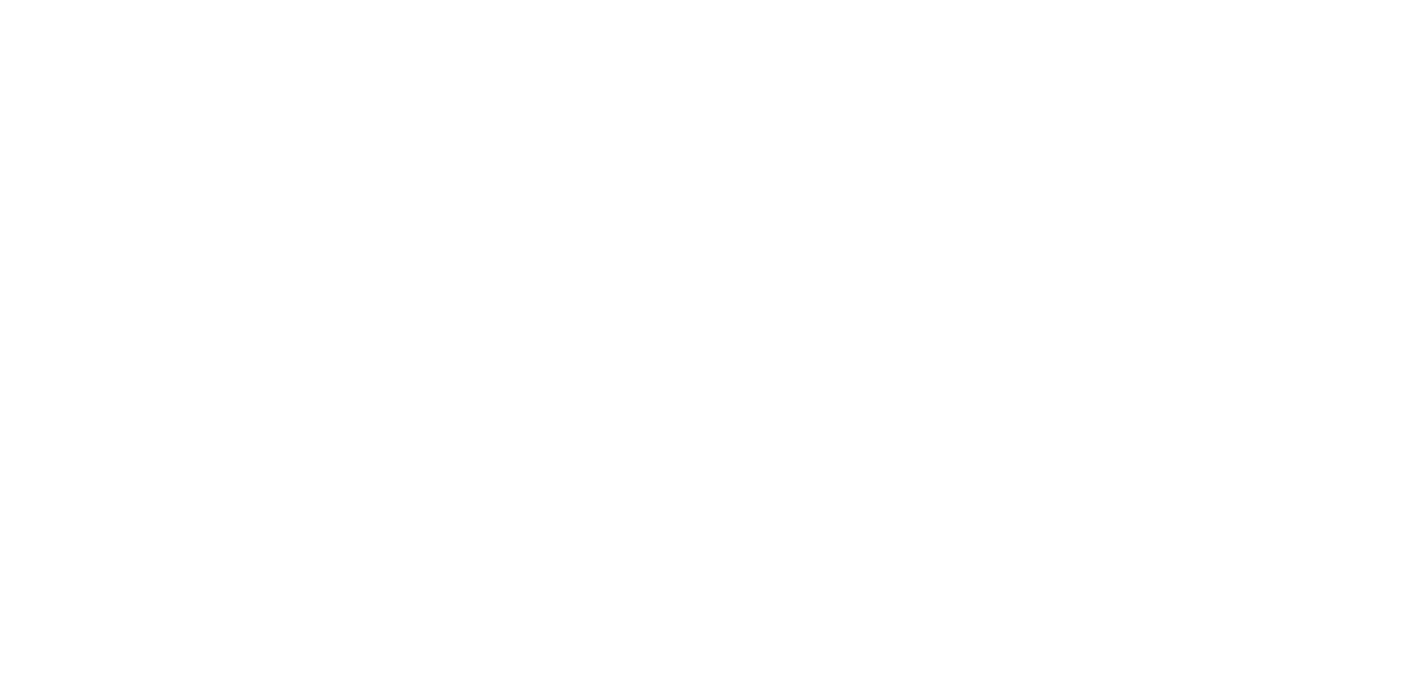 scroll, scrollTop: 0, scrollLeft: 0, axis: both 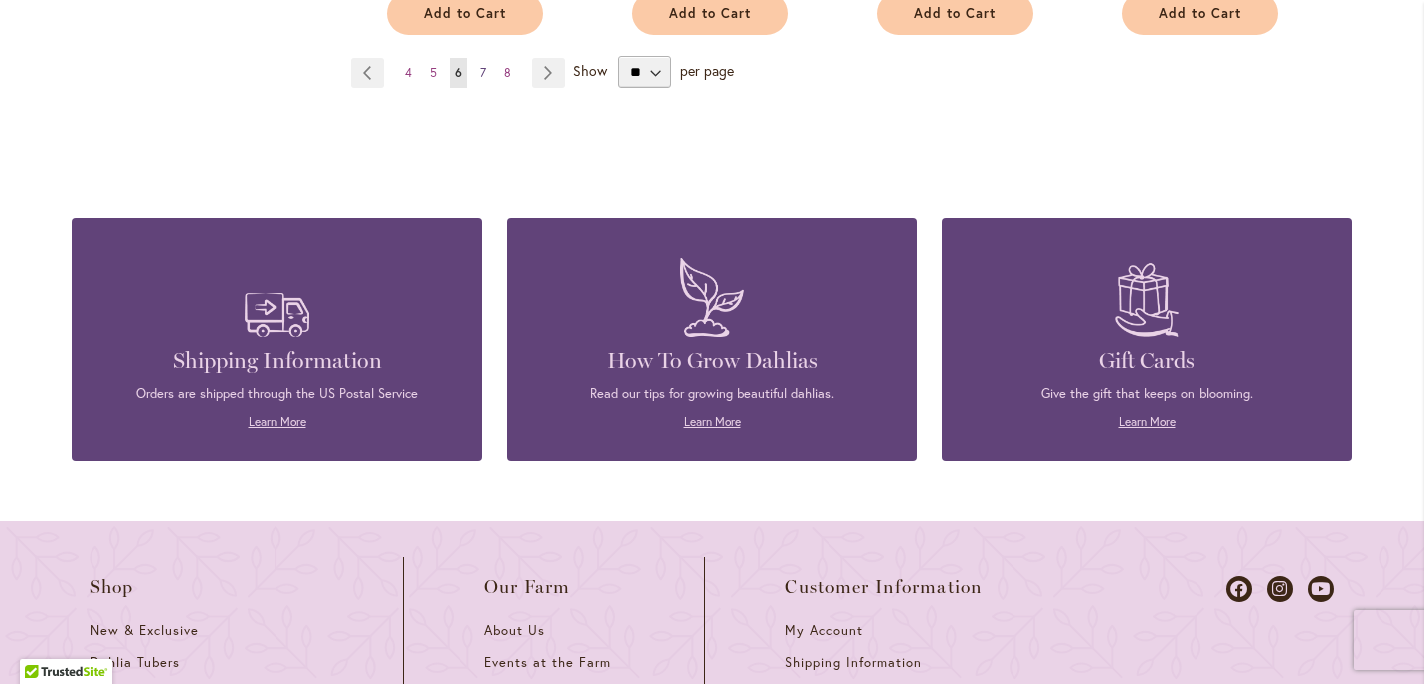 type on "**********" 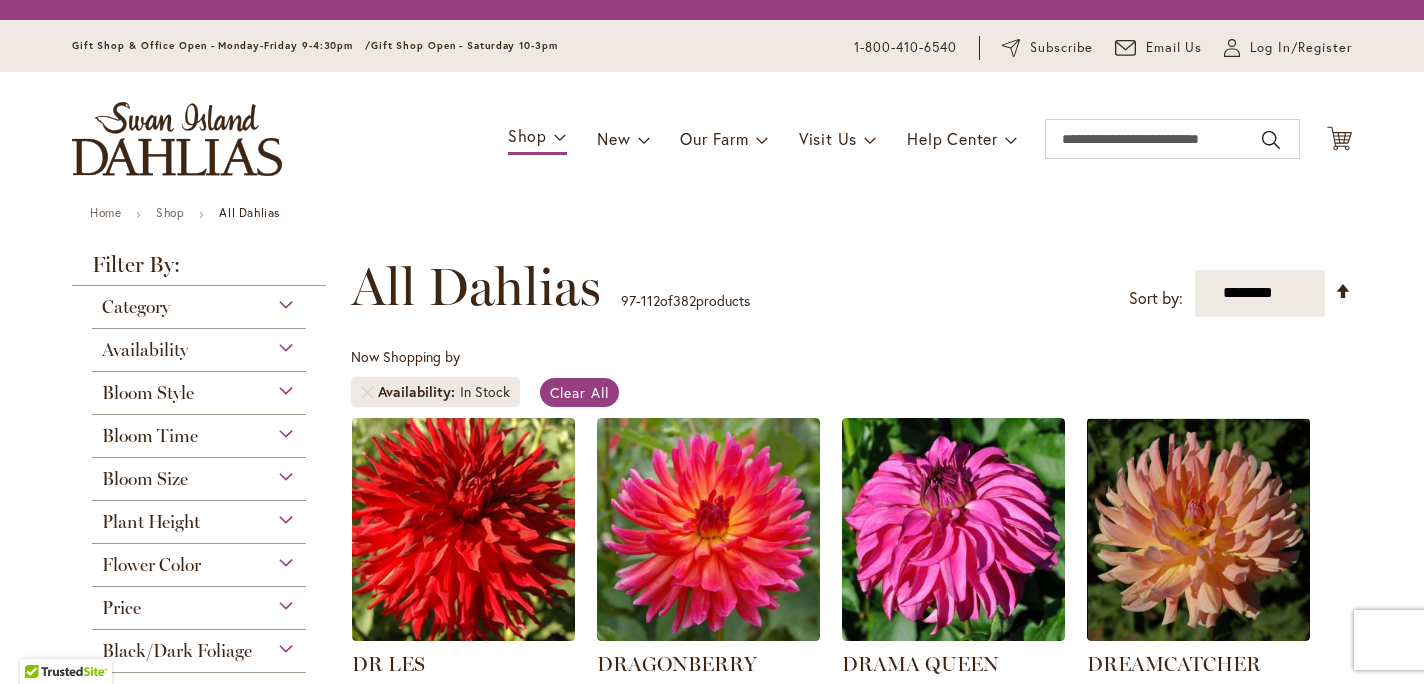 scroll, scrollTop: 0, scrollLeft: 0, axis: both 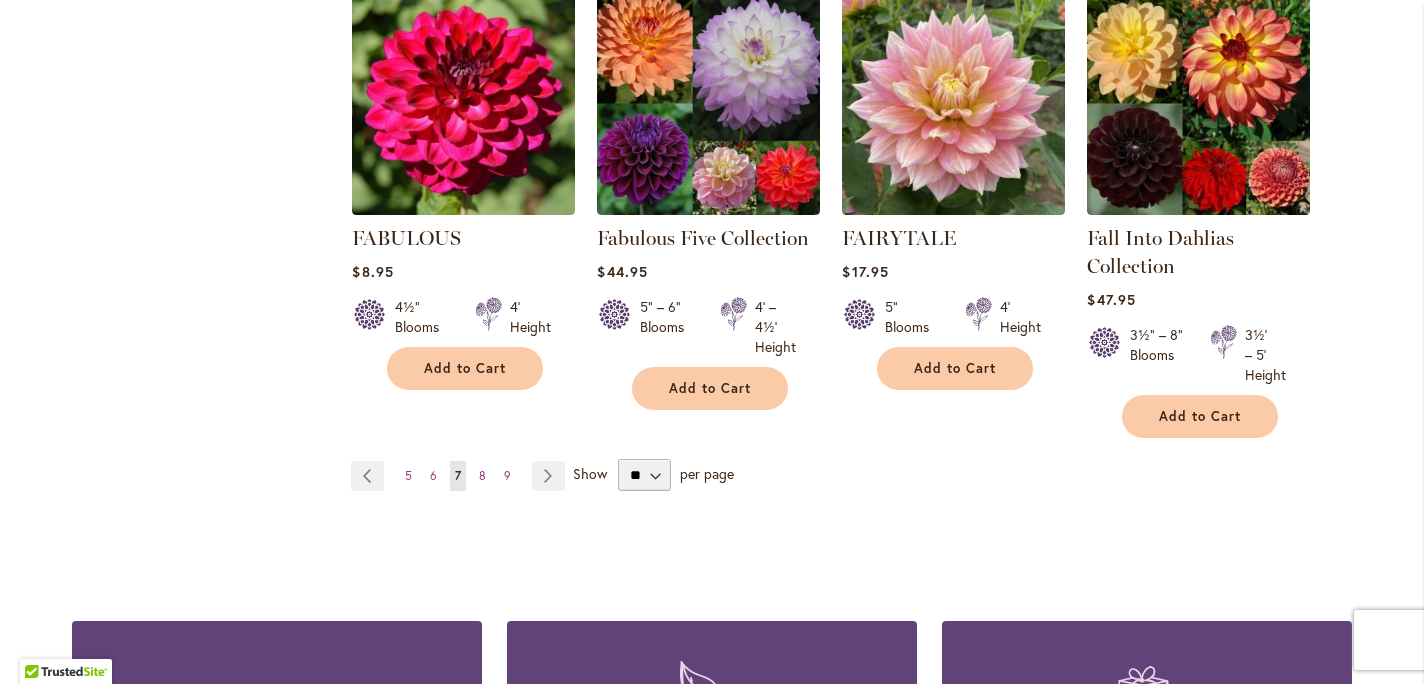 type on "**********" 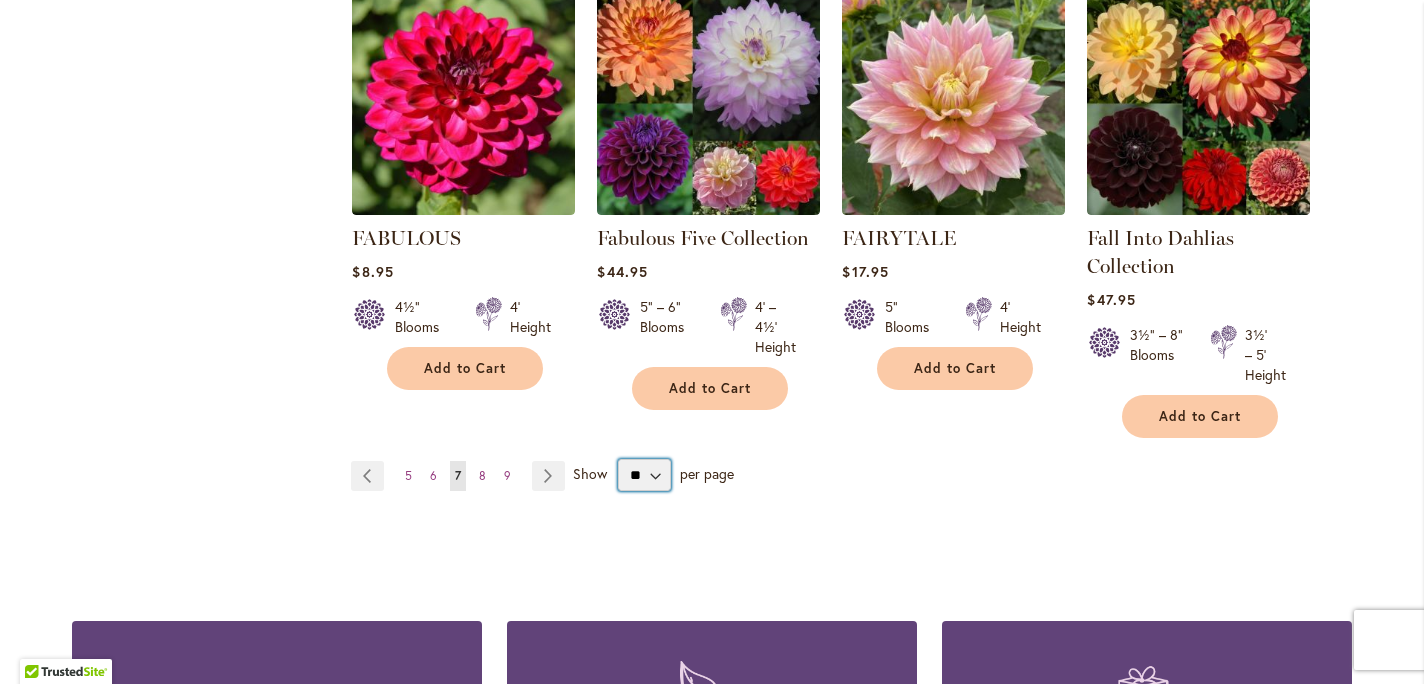click on "**
**
**
**" at bounding box center (644, 475) 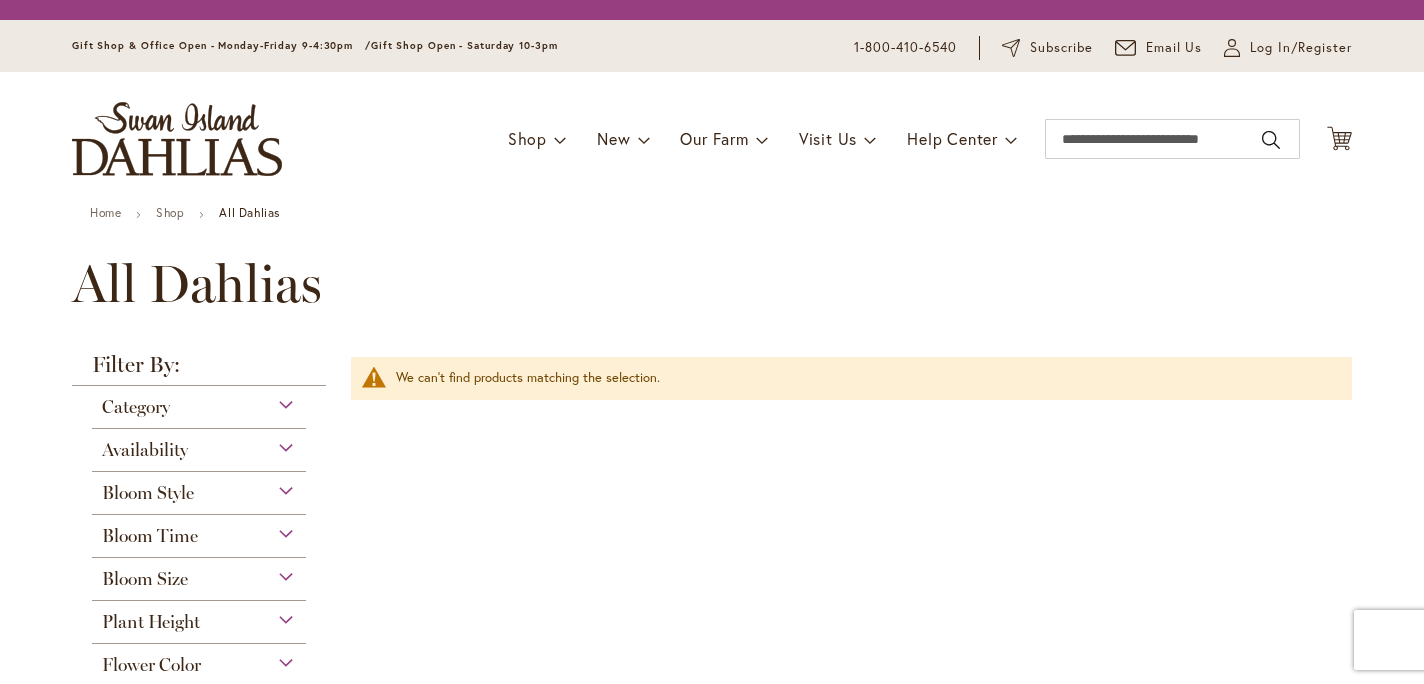 scroll, scrollTop: 0, scrollLeft: 0, axis: both 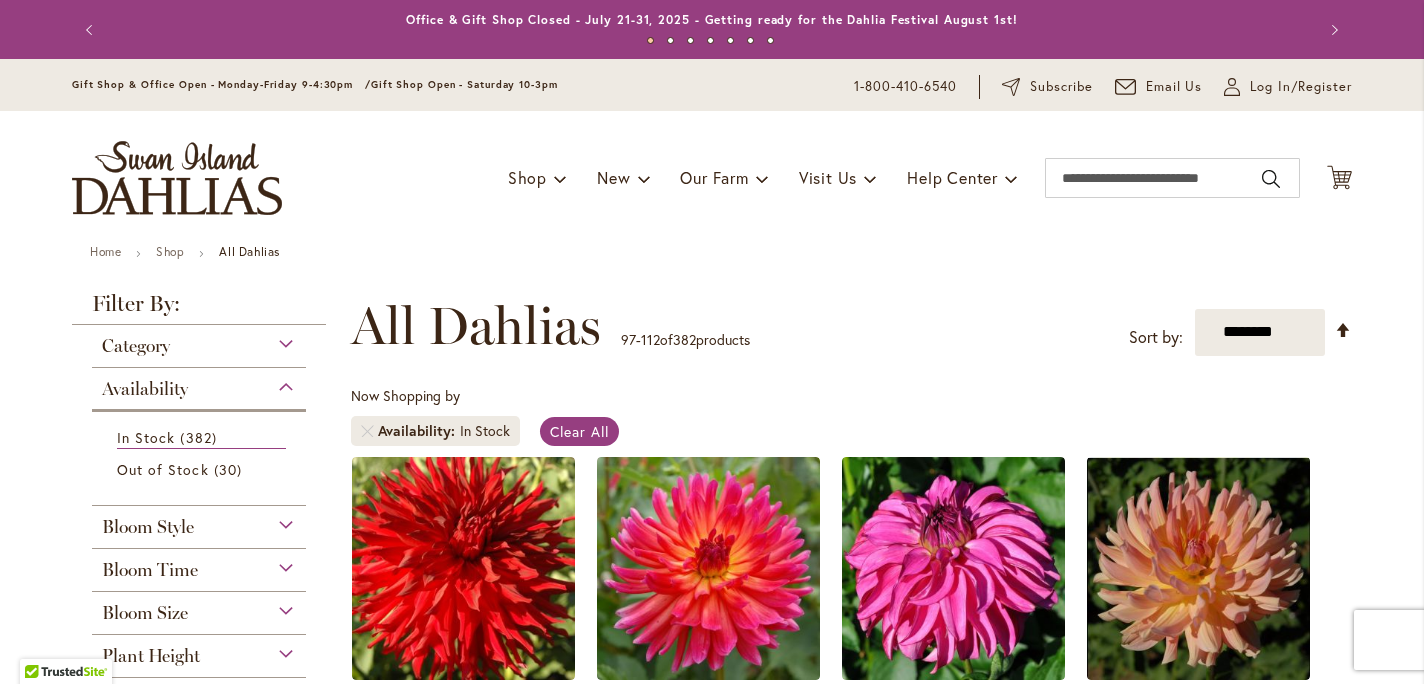 select on "**" 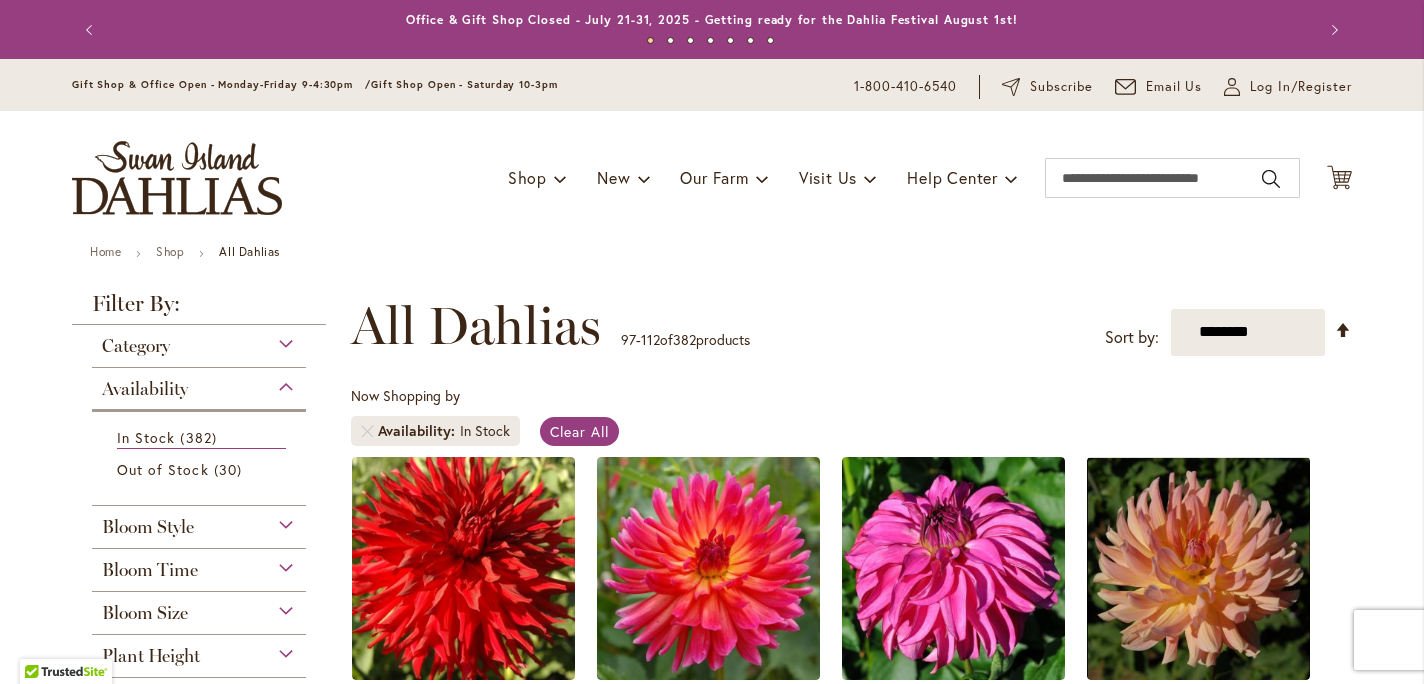 scroll, scrollTop: 0, scrollLeft: 0, axis: both 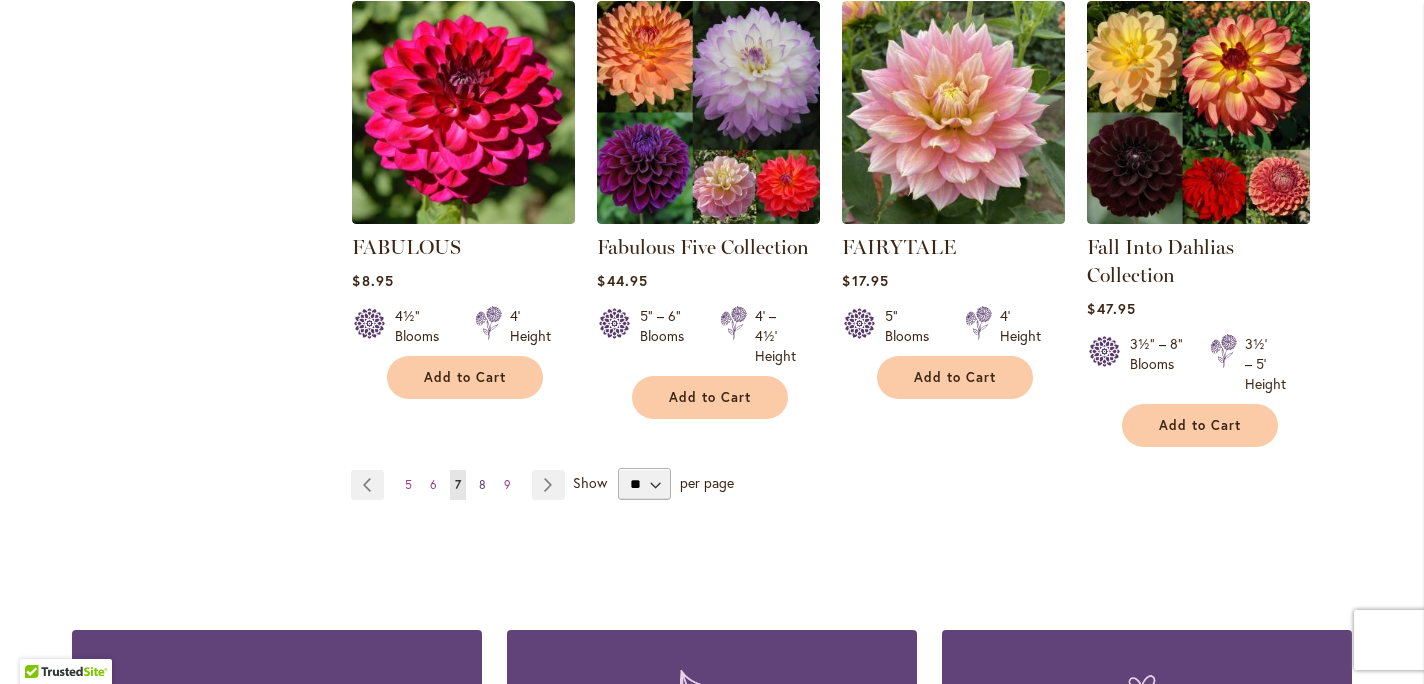 type on "**********" 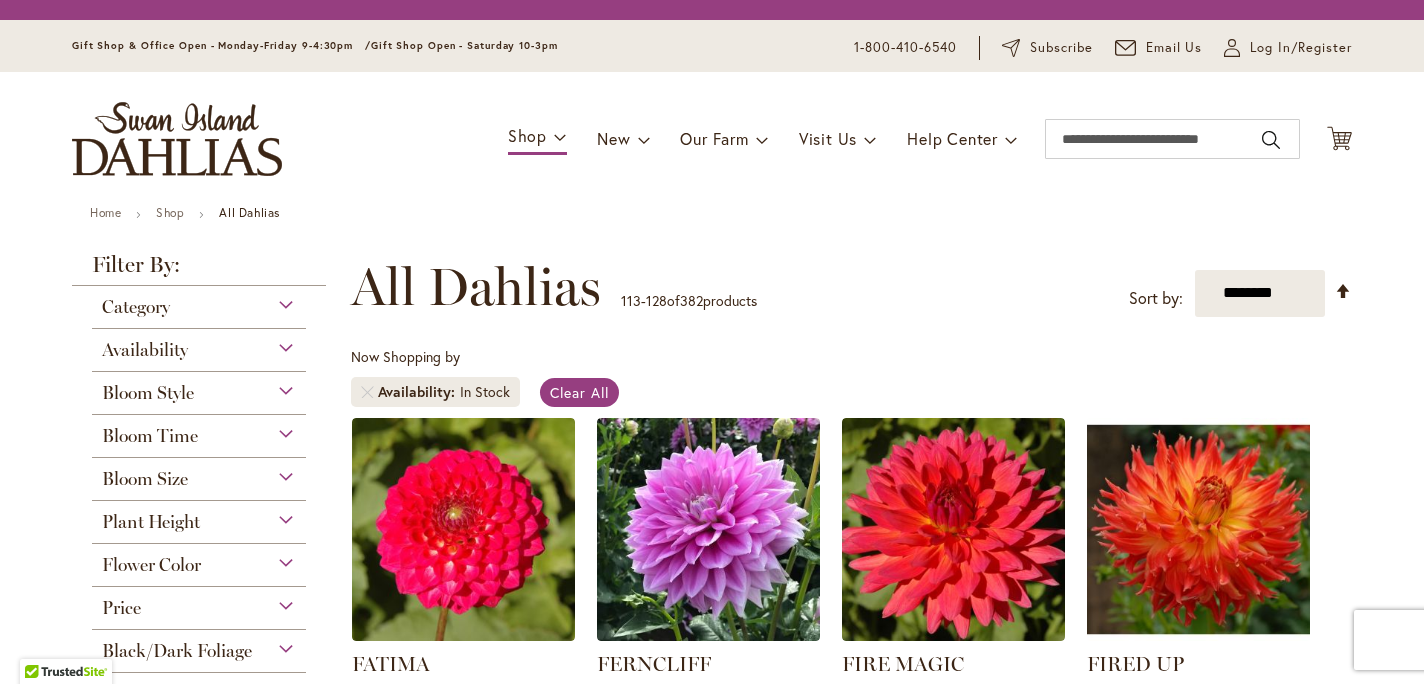scroll, scrollTop: 0, scrollLeft: 0, axis: both 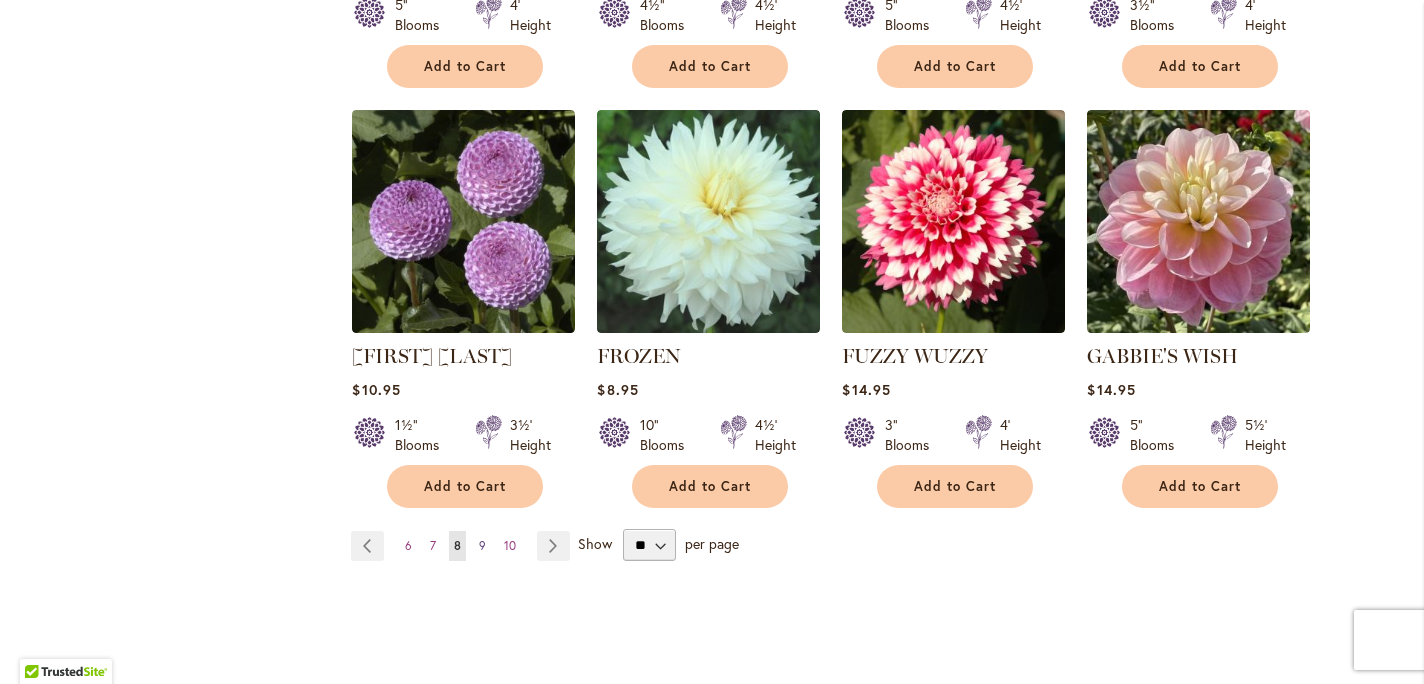 type on "**********" 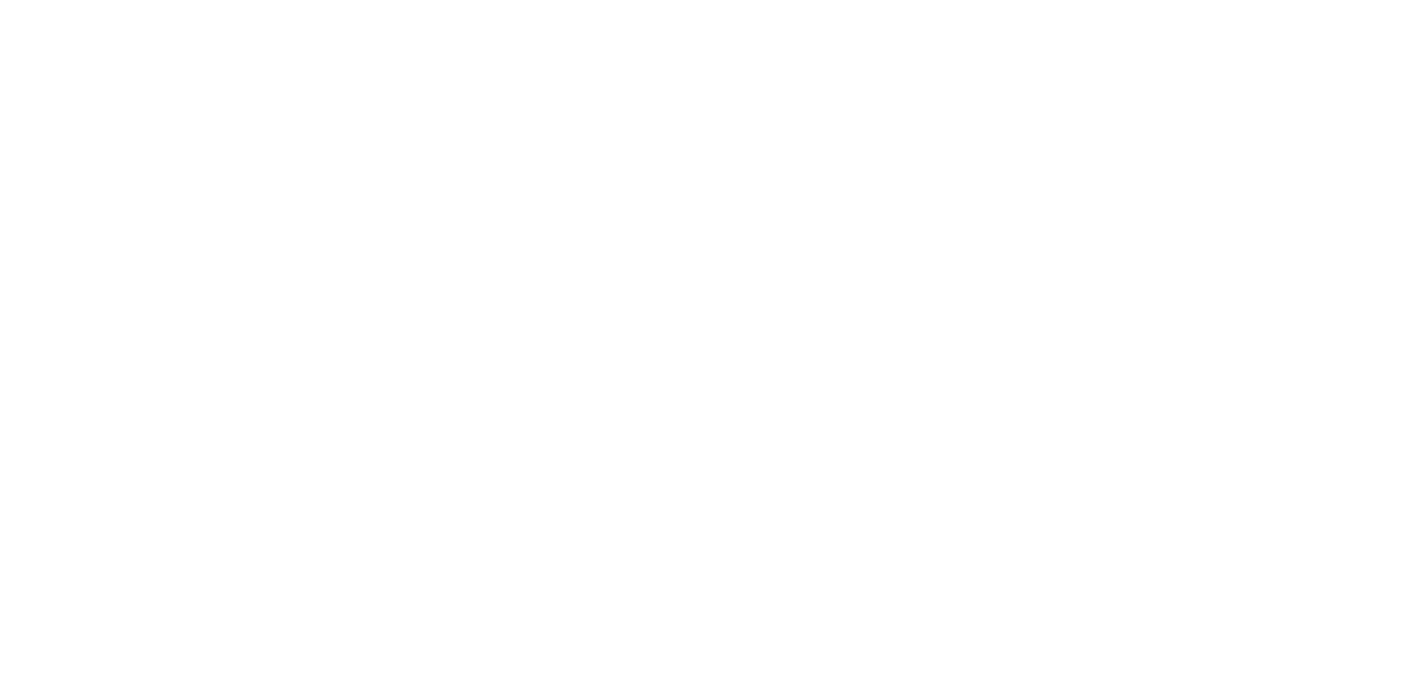 scroll, scrollTop: 0, scrollLeft: 0, axis: both 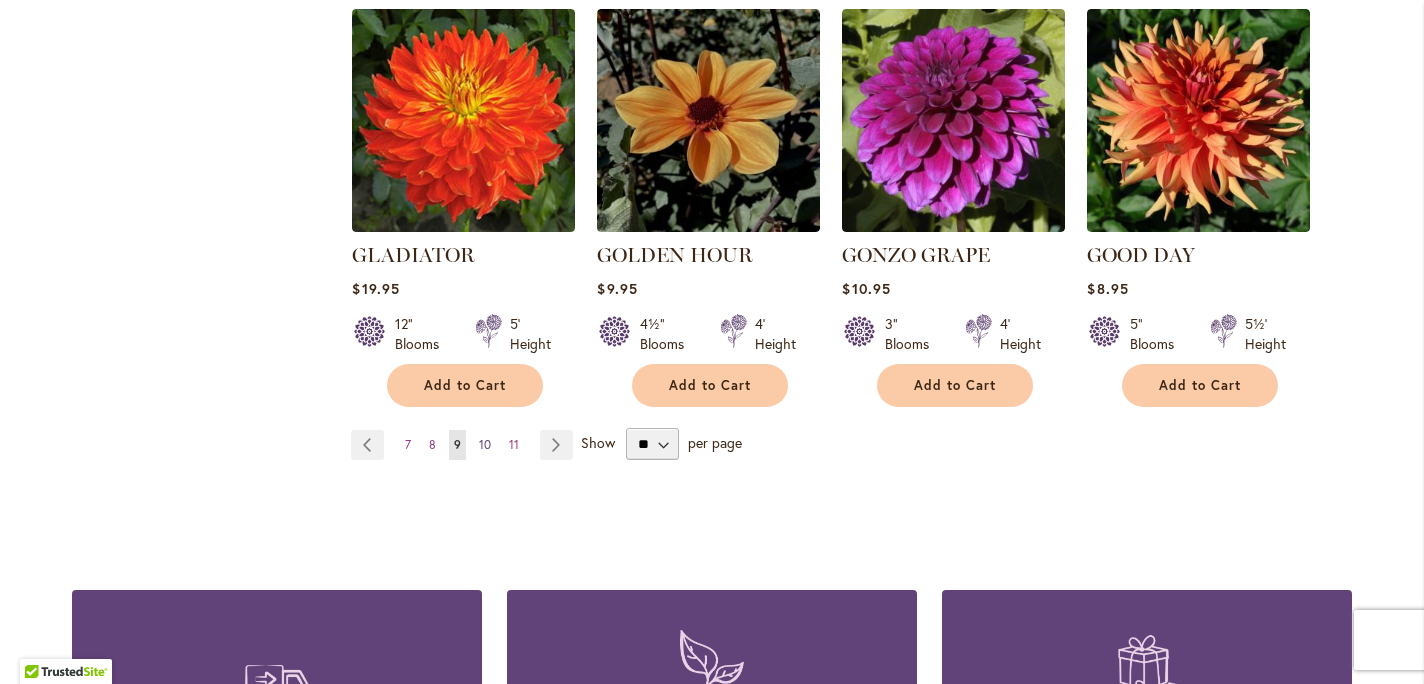type on "**********" 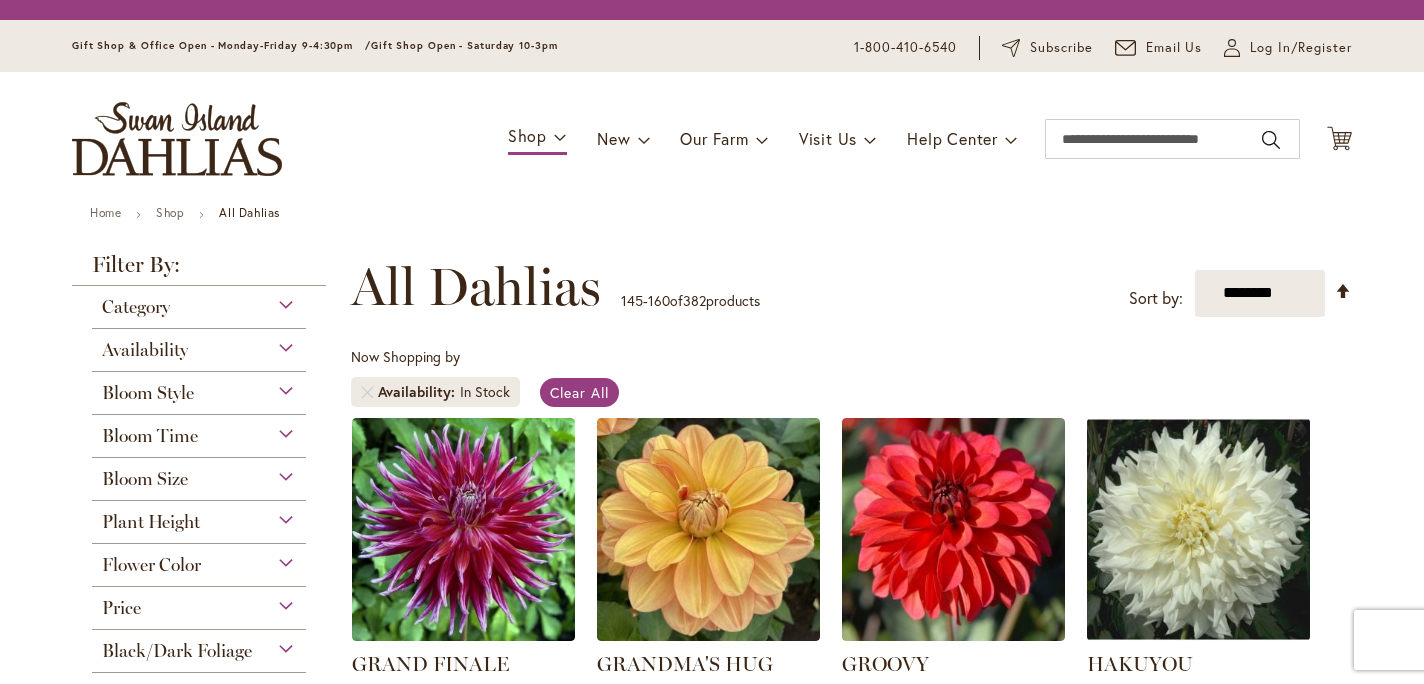 scroll, scrollTop: 0, scrollLeft: 0, axis: both 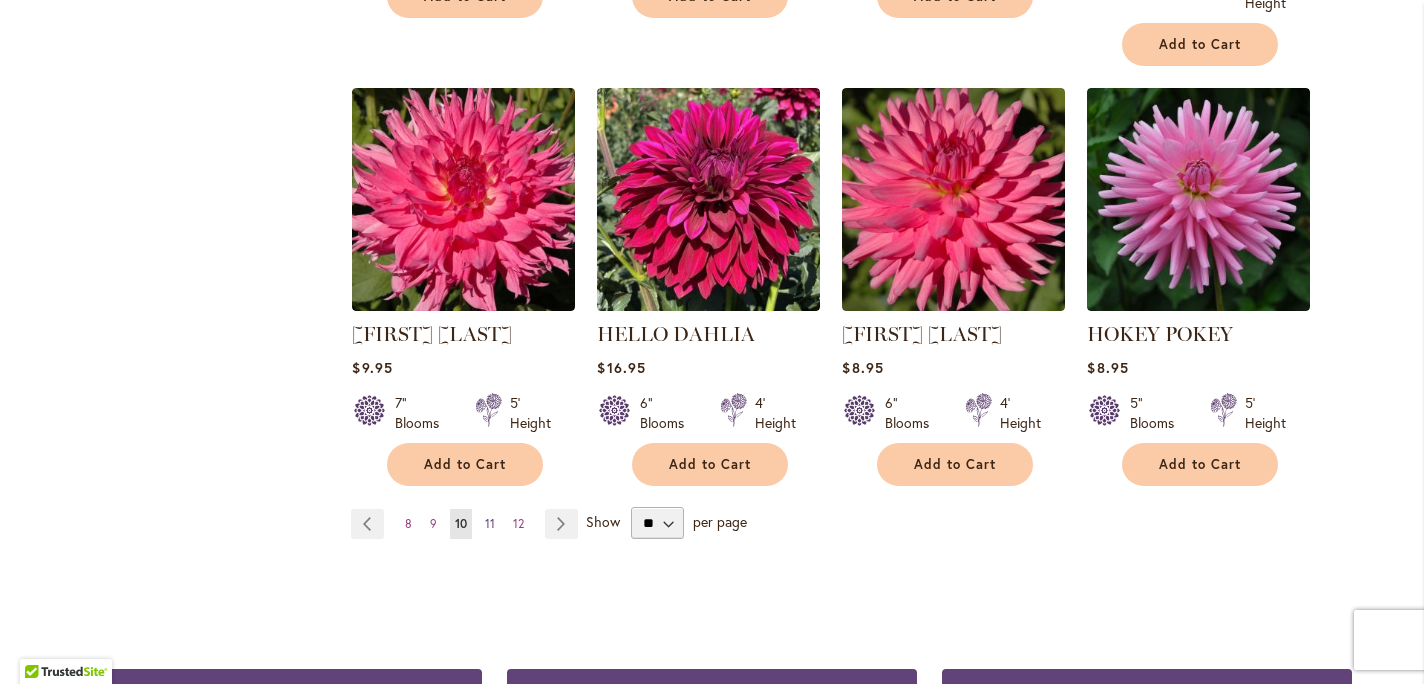 type on "**********" 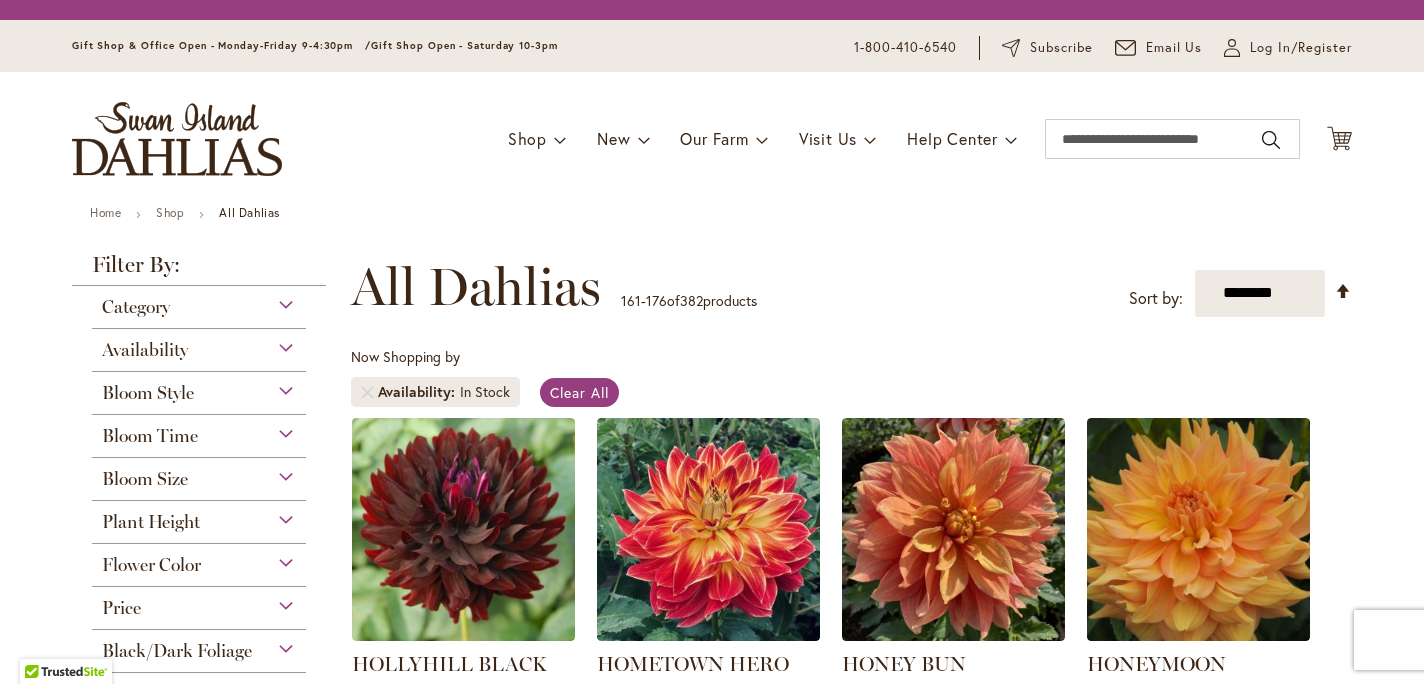 scroll, scrollTop: 0, scrollLeft: 0, axis: both 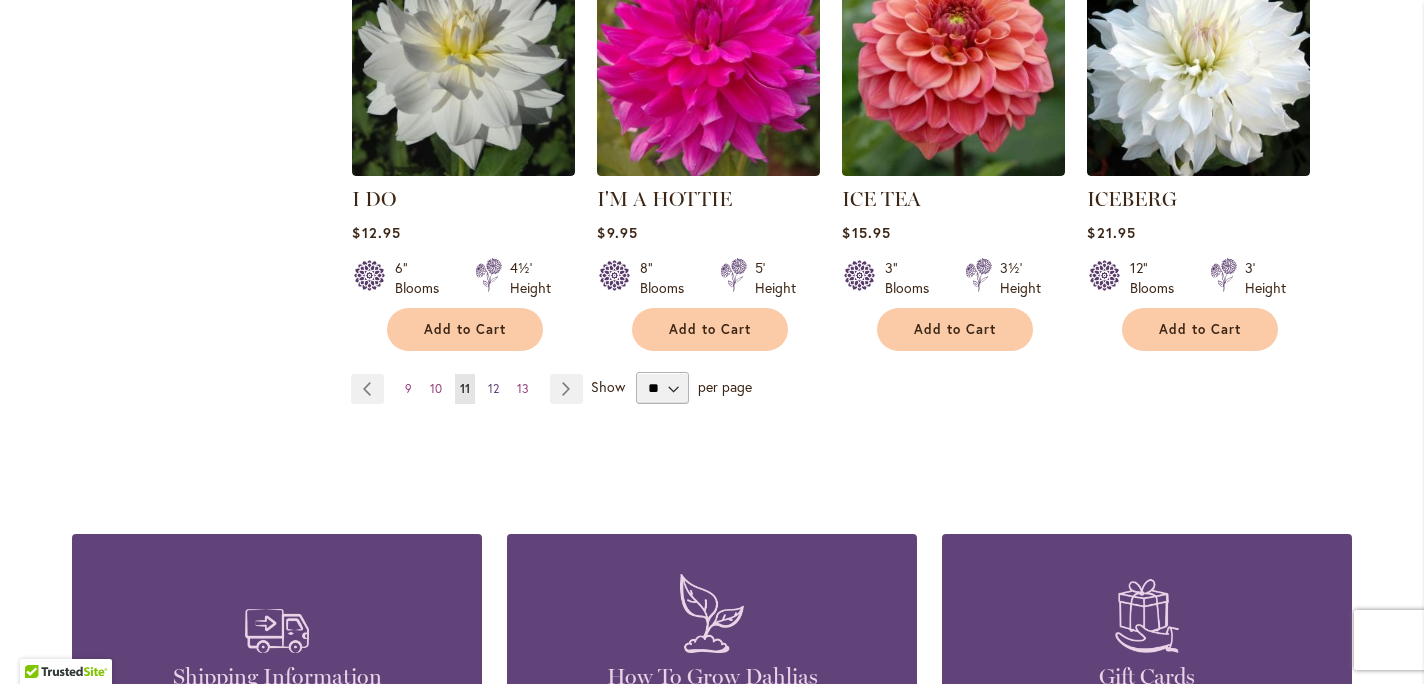 type on "**********" 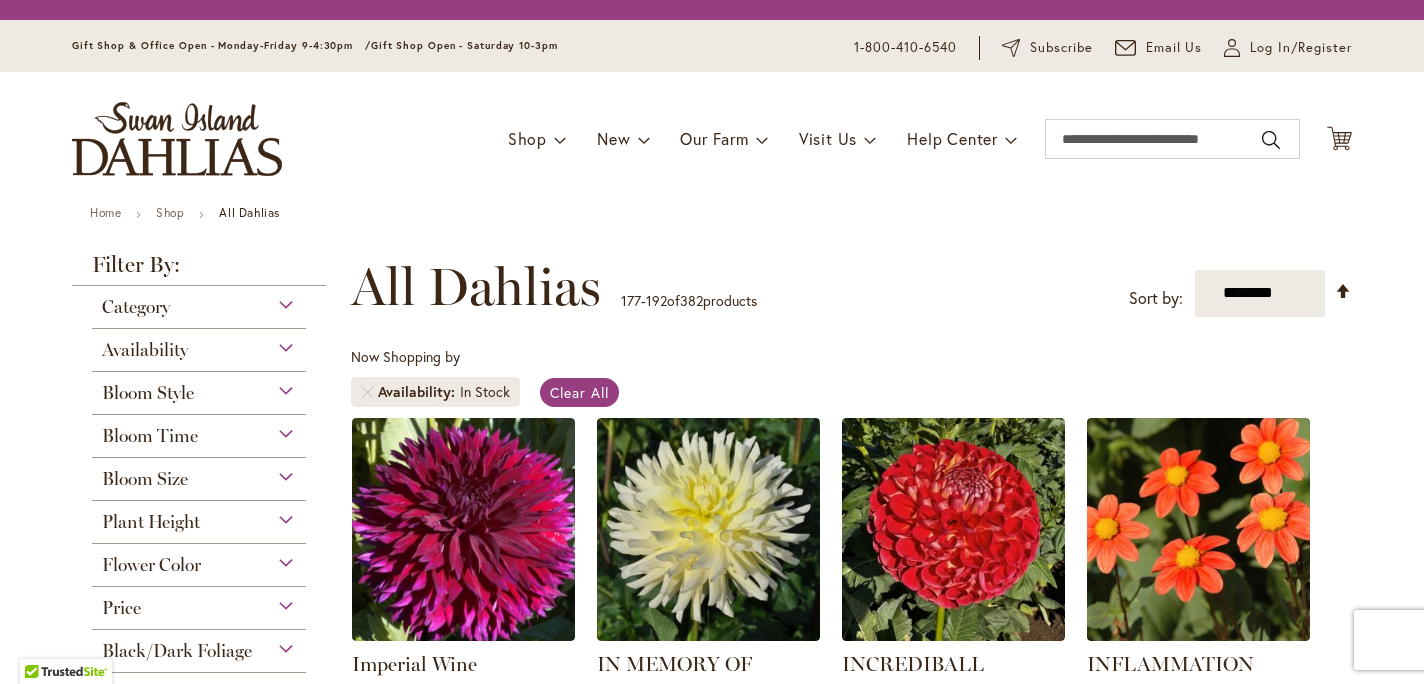 scroll, scrollTop: 0, scrollLeft: 0, axis: both 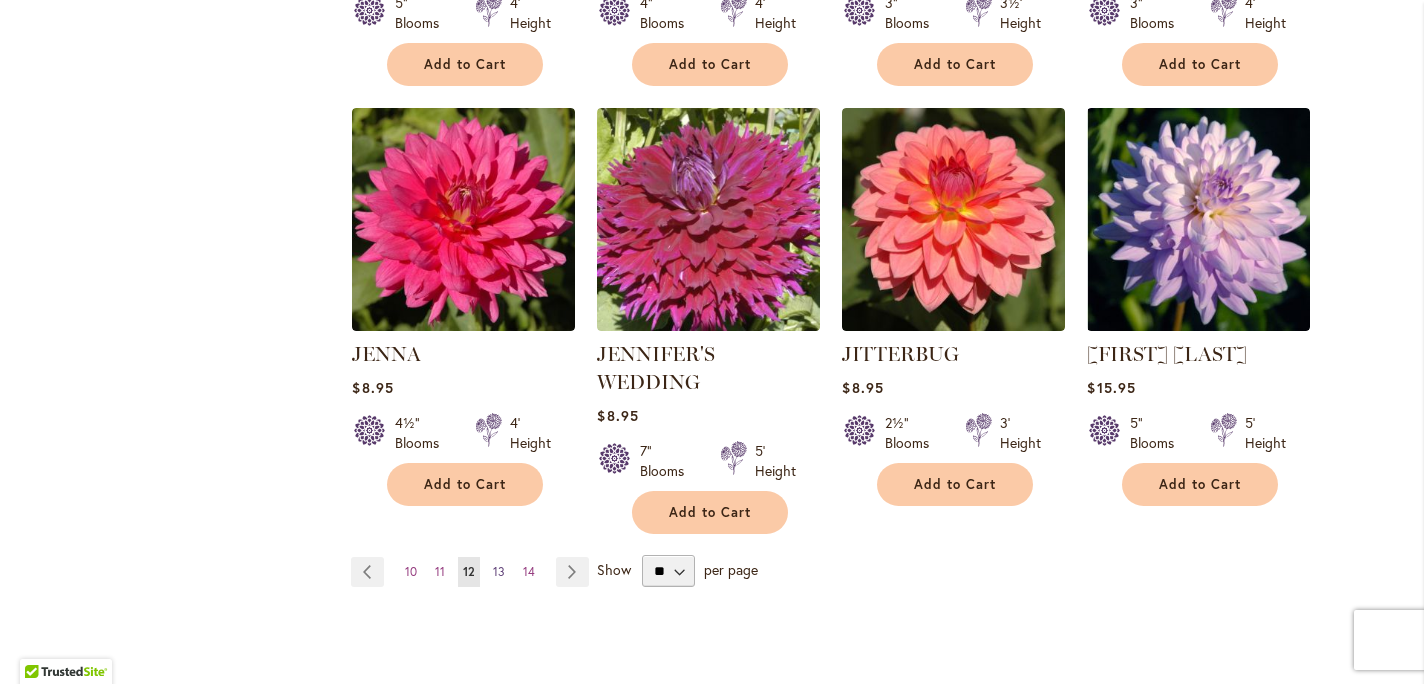 type on "**********" 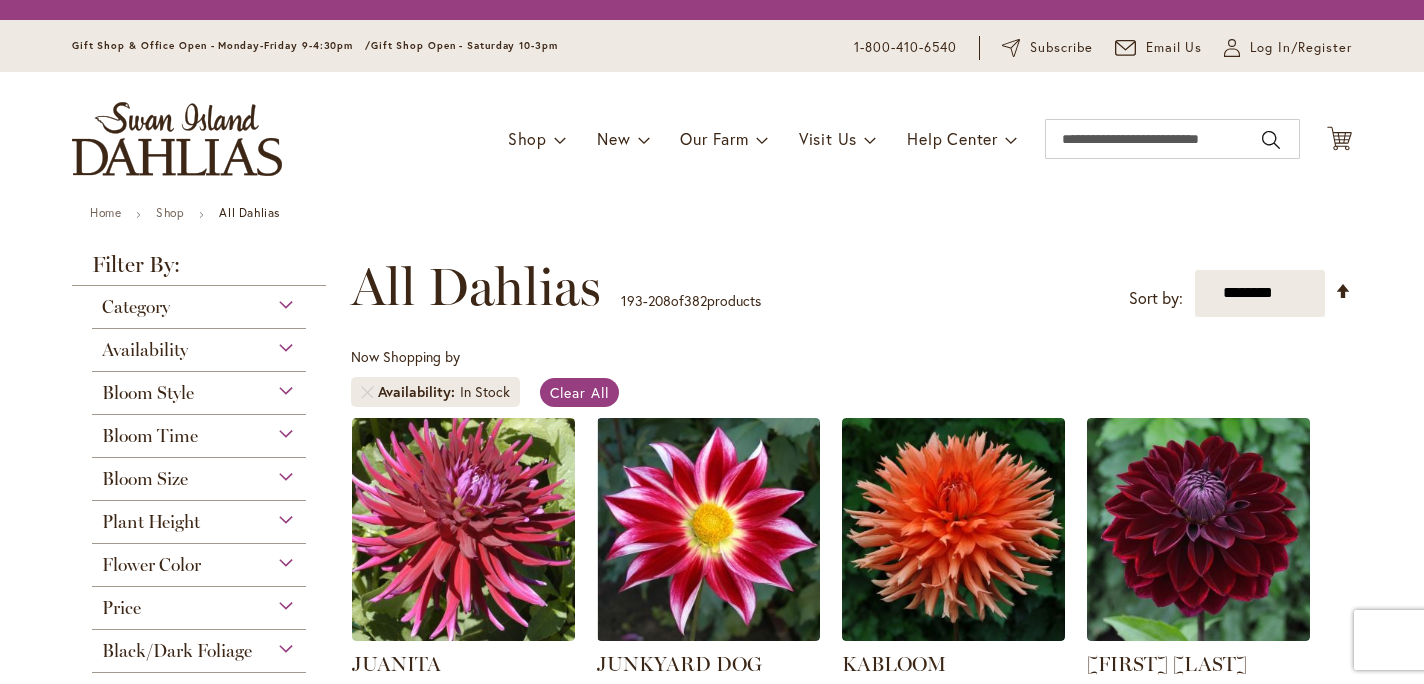 scroll, scrollTop: 0, scrollLeft: 0, axis: both 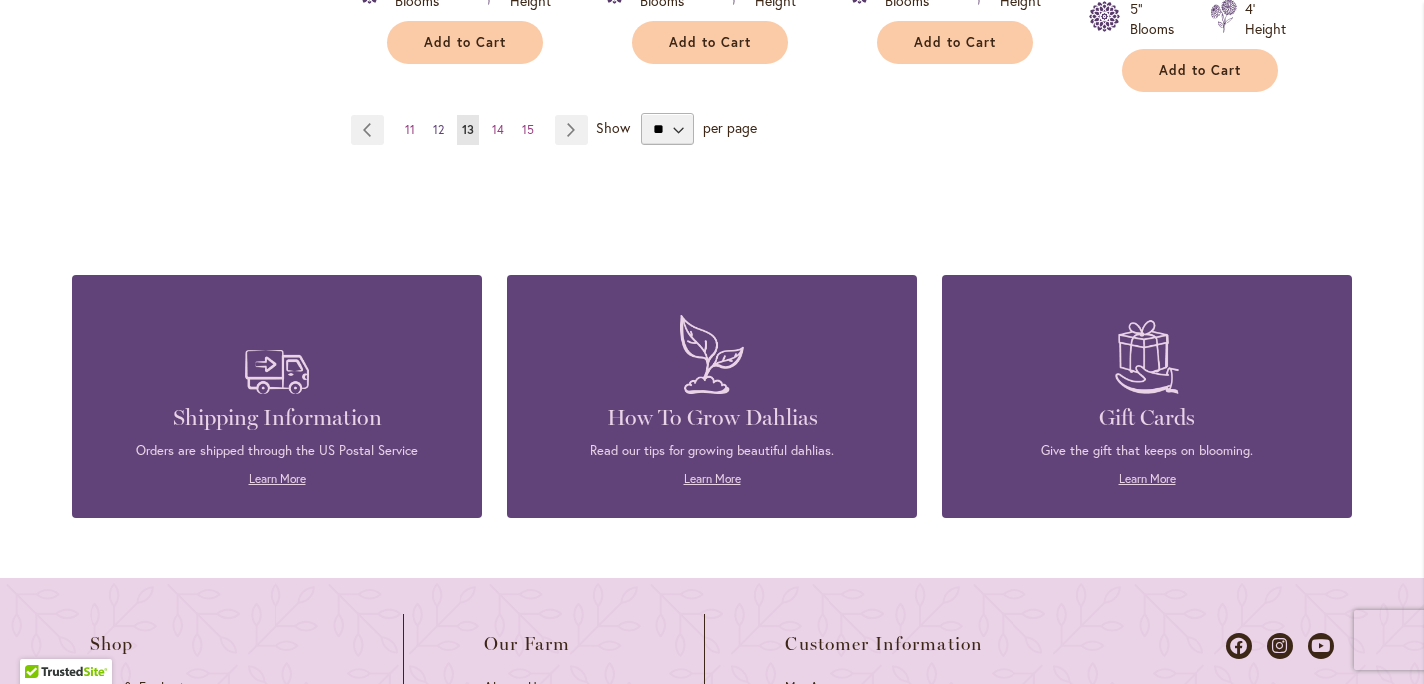 type on "**********" 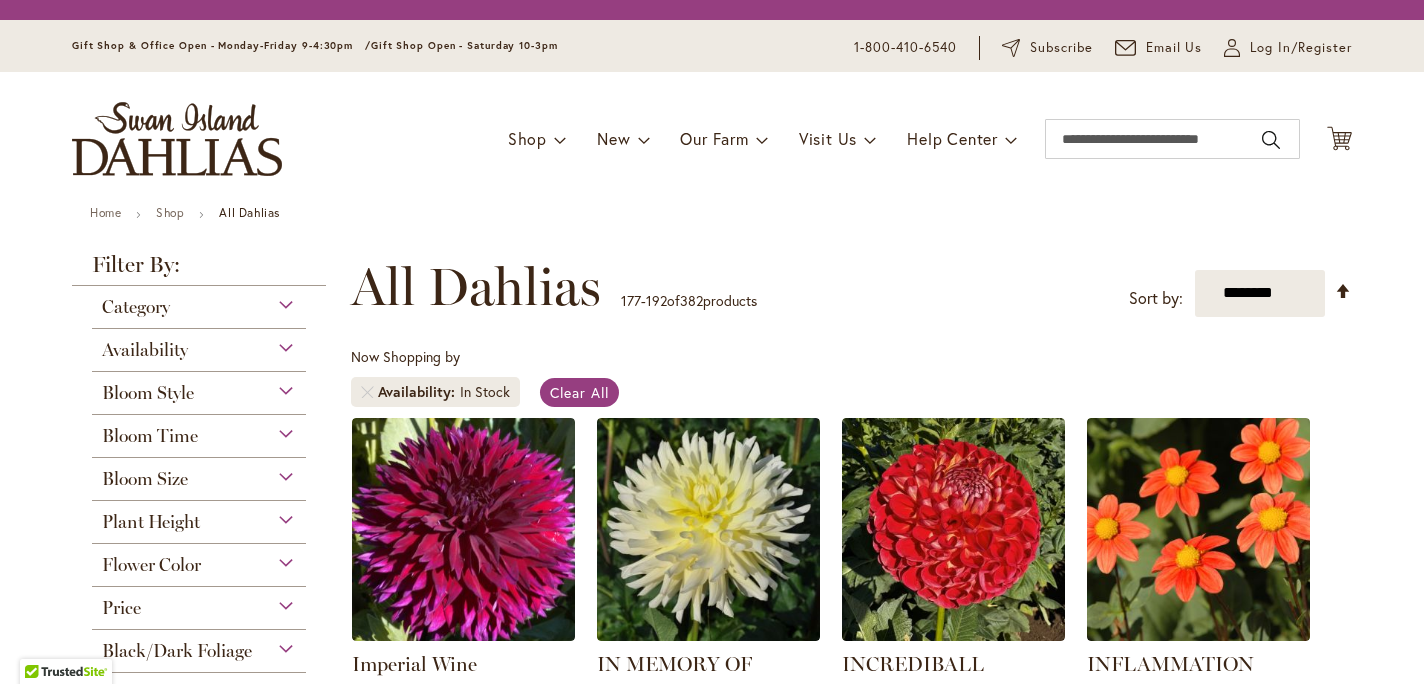 scroll, scrollTop: 0, scrollLeft: 0, axis: both 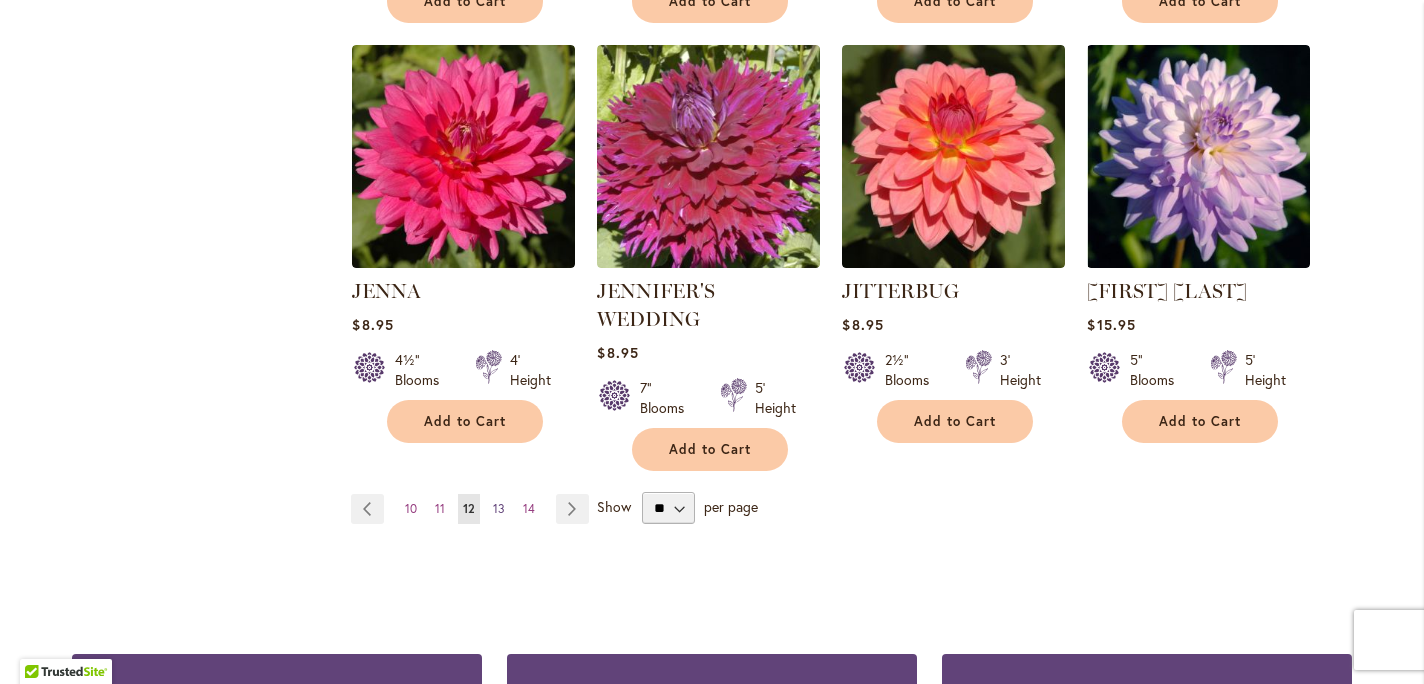 type on "**********" 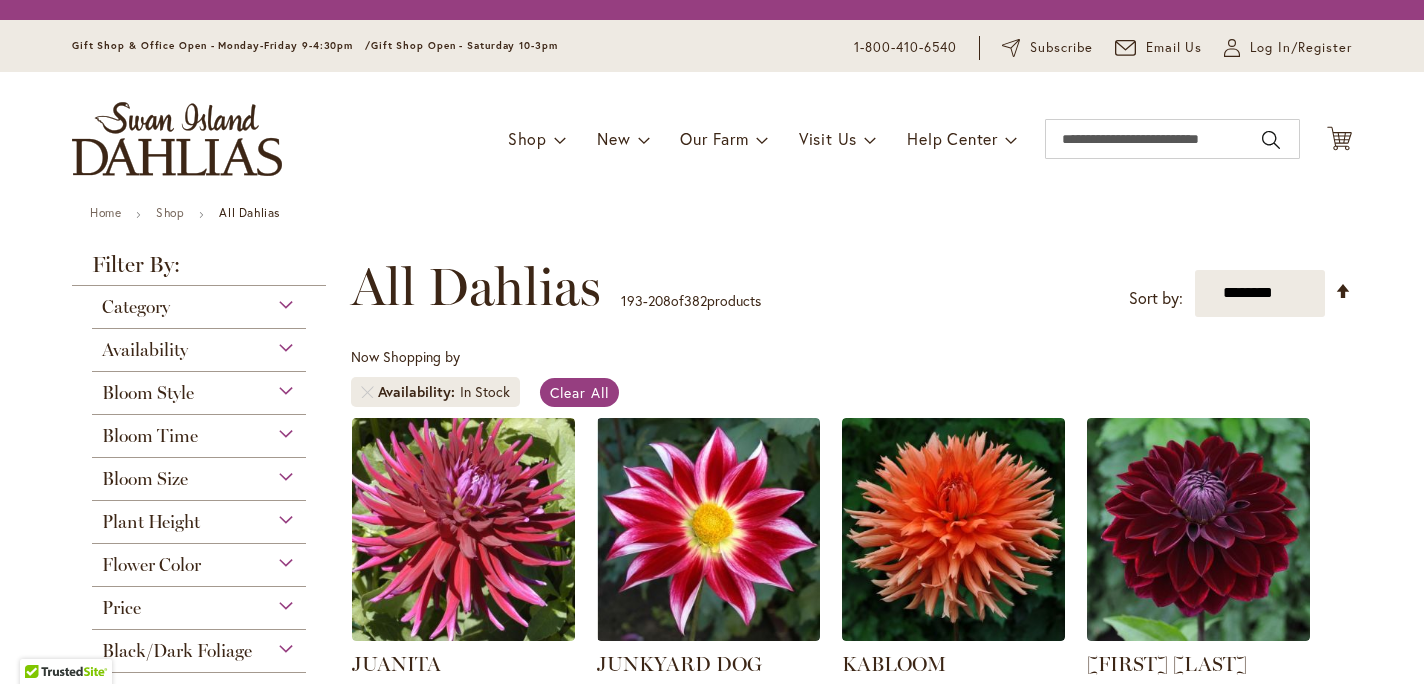 scroll, scrollTop: 0, scrollLeft: 0, axis: both 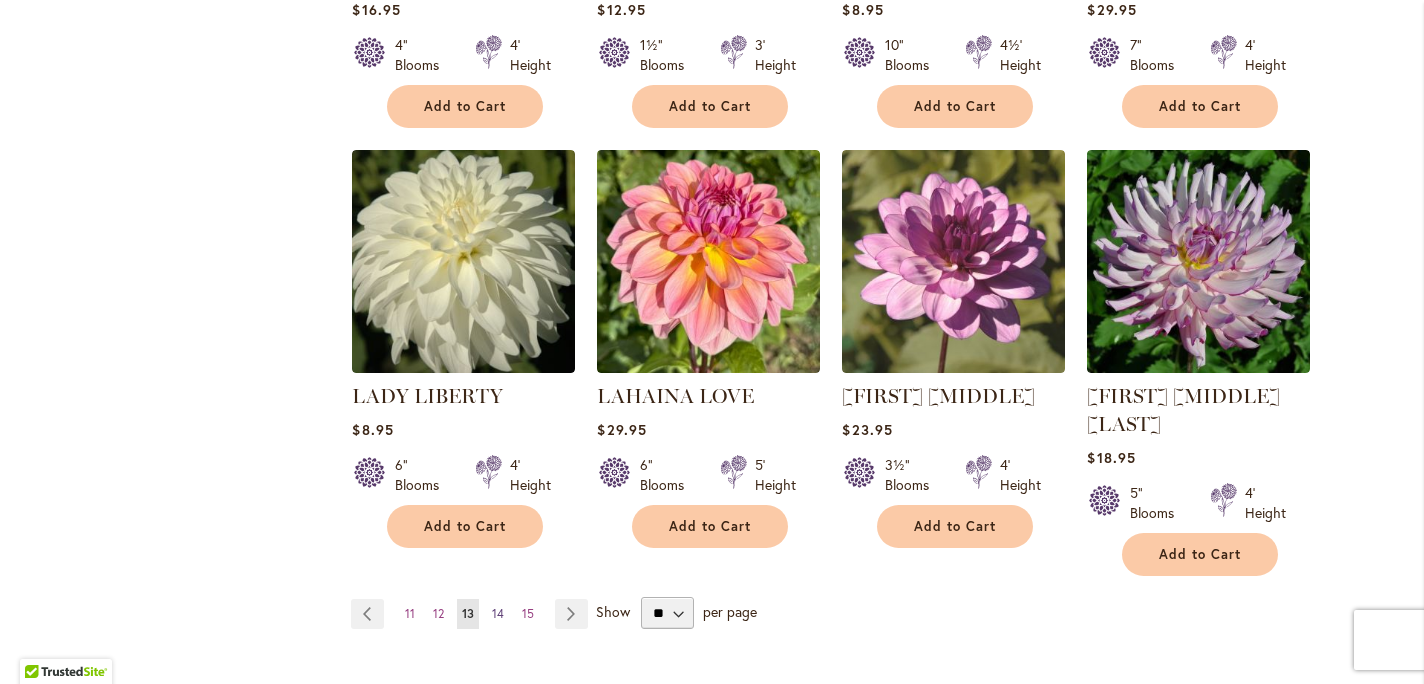 type on "**********" 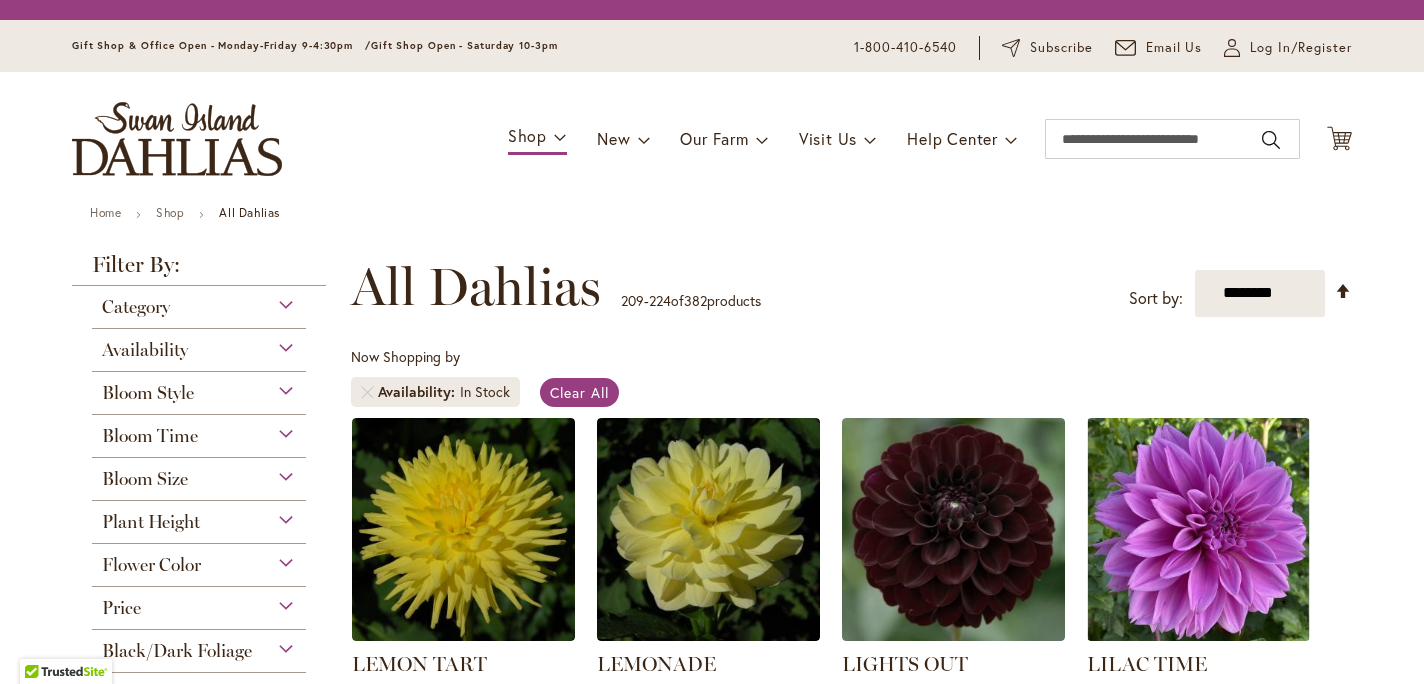 scroll, scrollTop: 0, scrollLeft: 0, axis: both 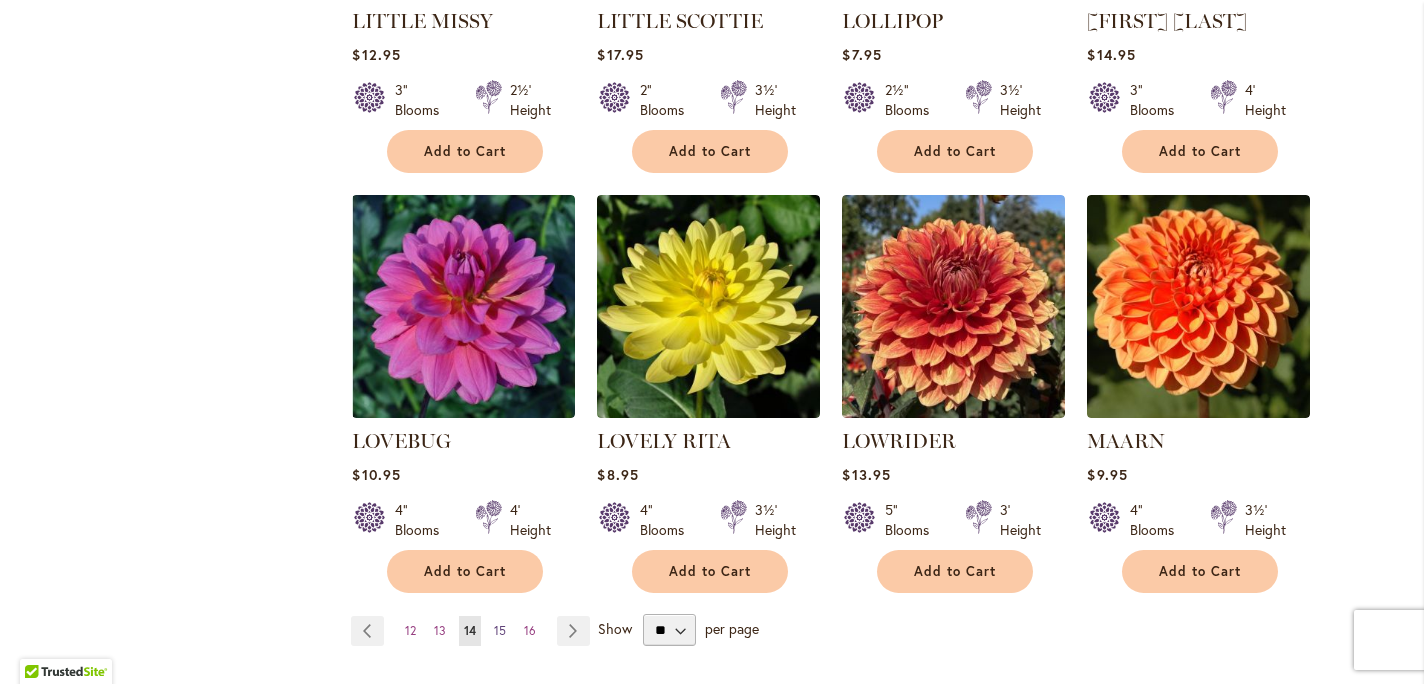 type on "**********" 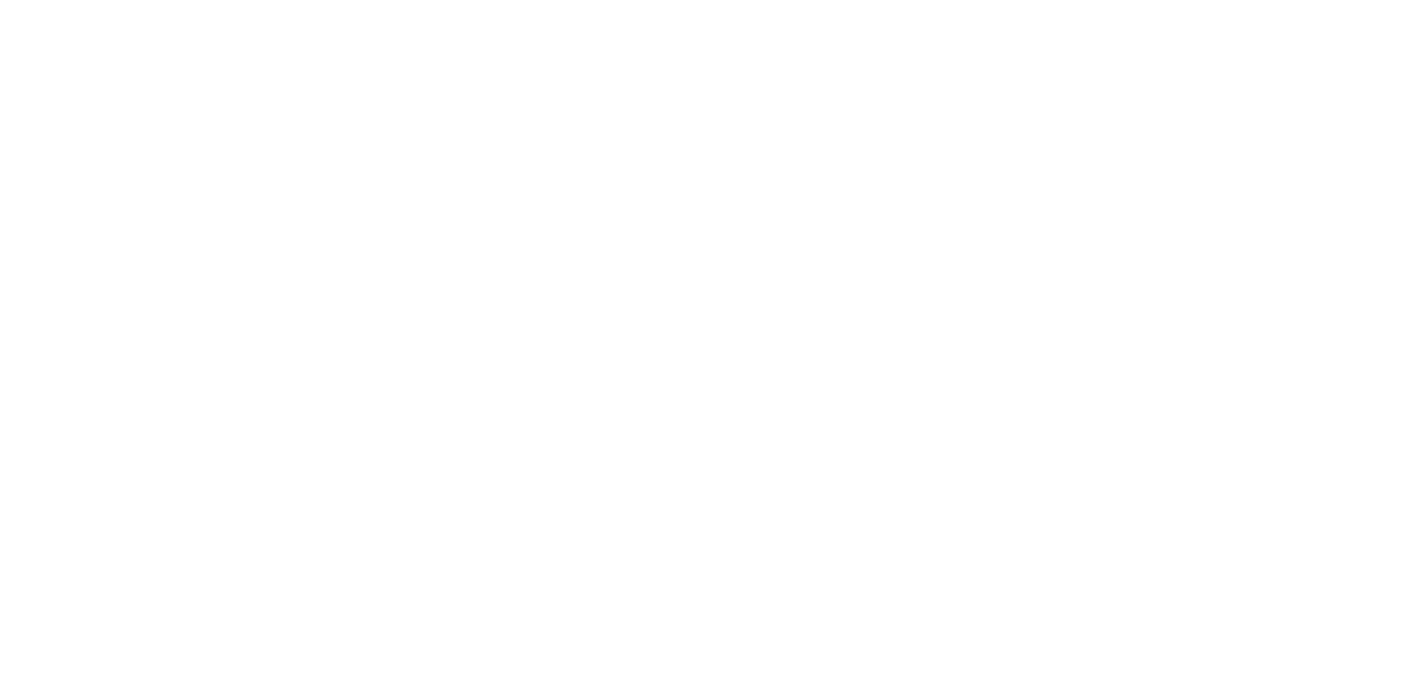 scroll, scrollTop: 0, scrollLeft: 0, axis: both 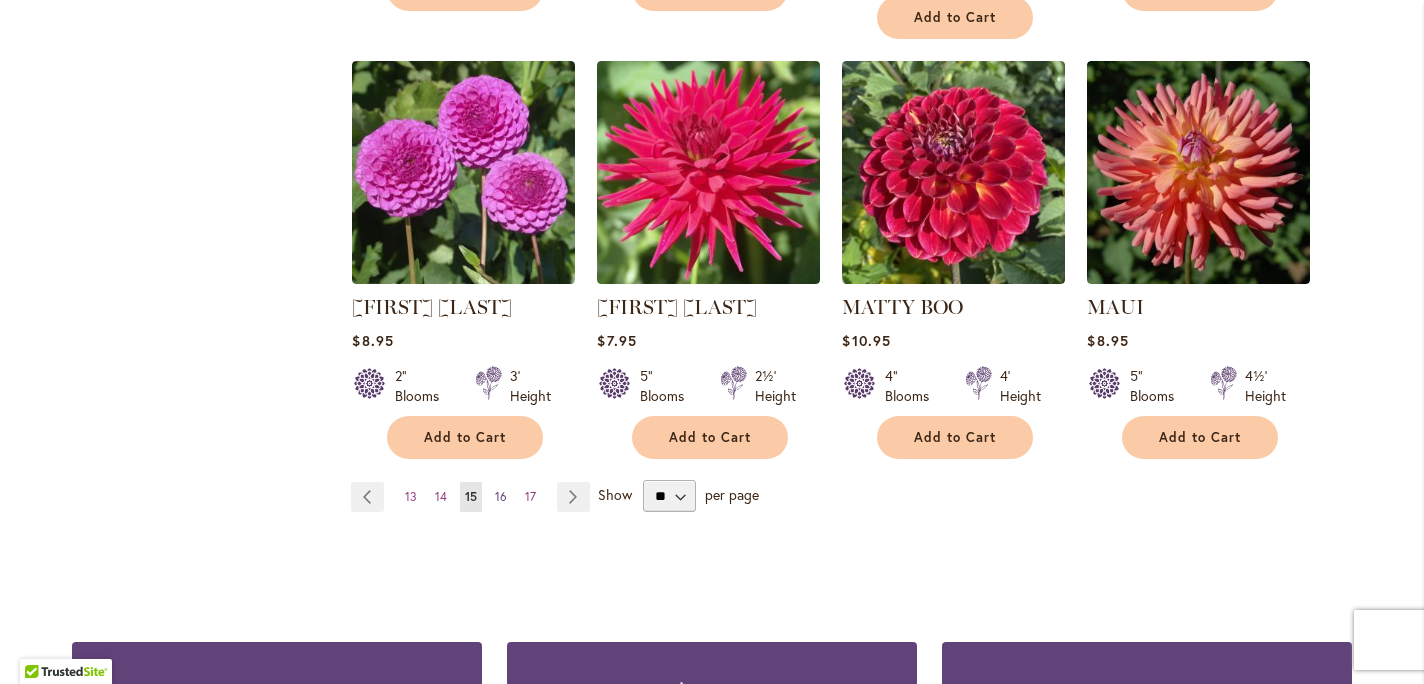 type on "**********" 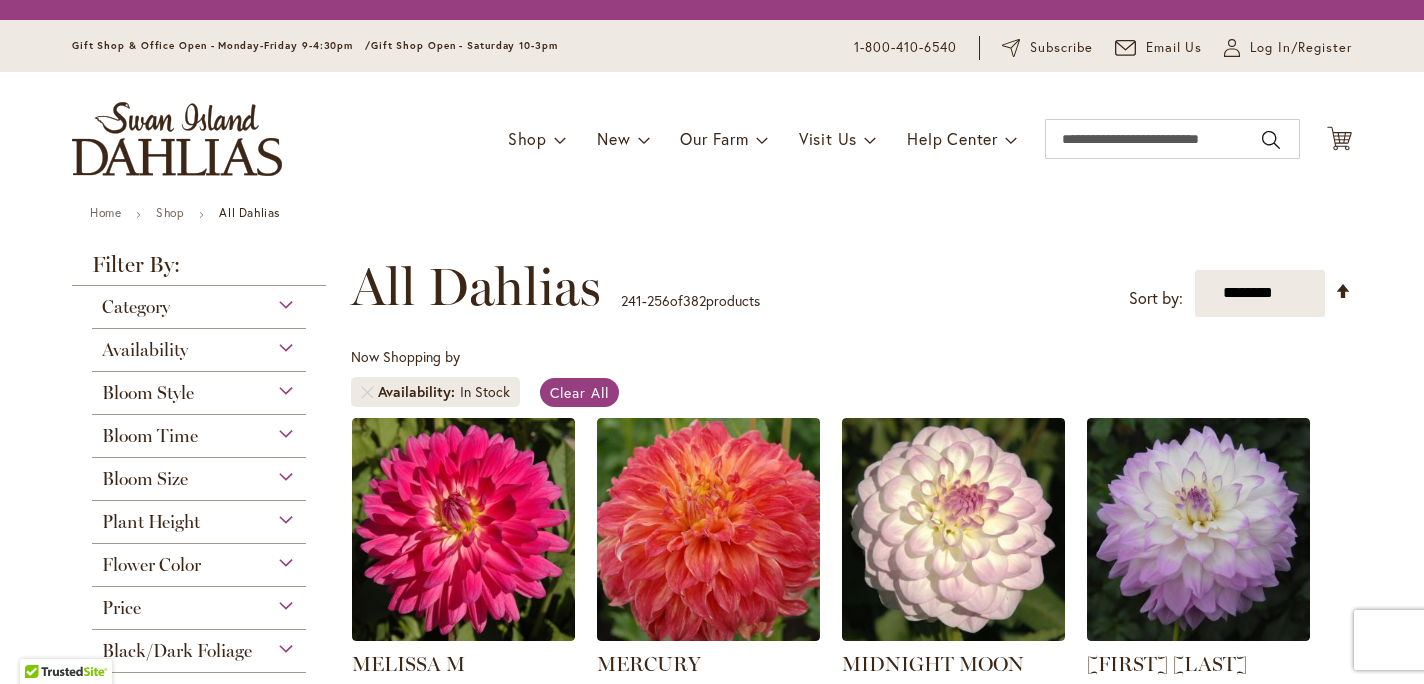 scroll, scrollTop: 0, scrollLeft: 0, axis: both 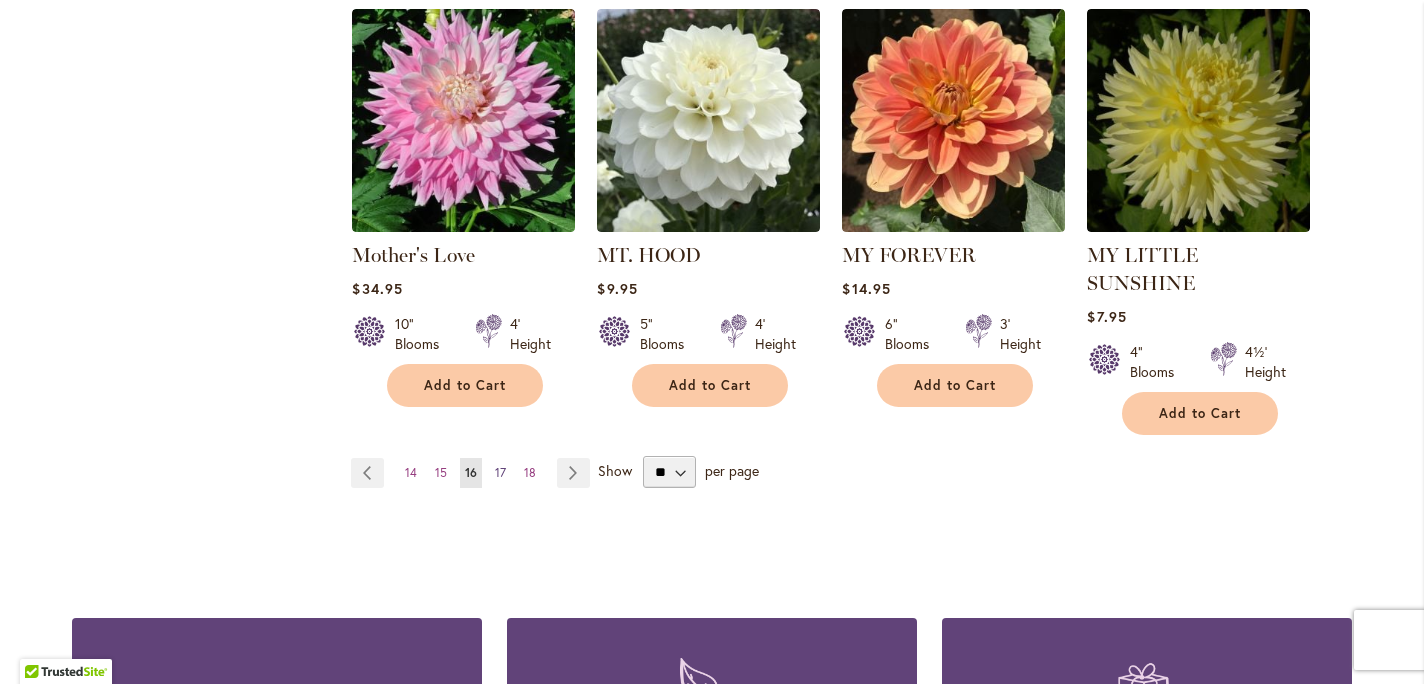 type on "**********" 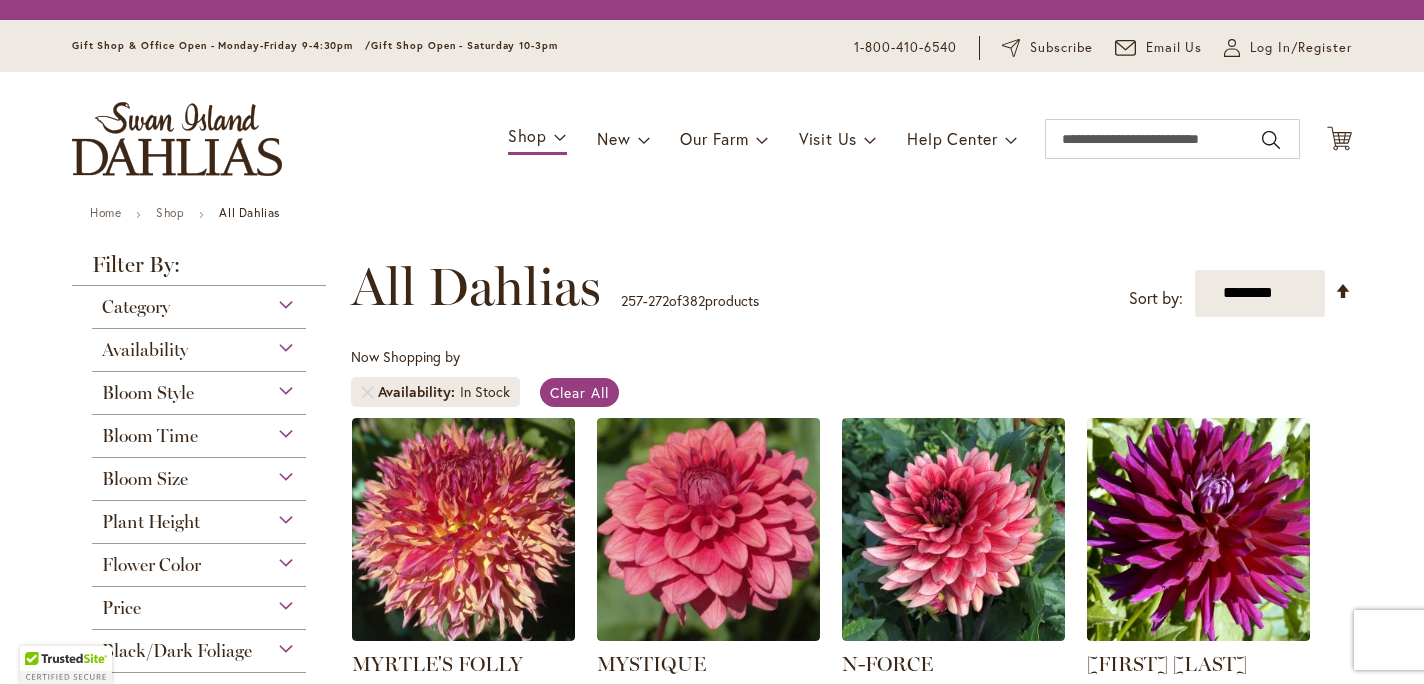 scroll, scrollTop: 0, scrollLeft: 0, axis: both 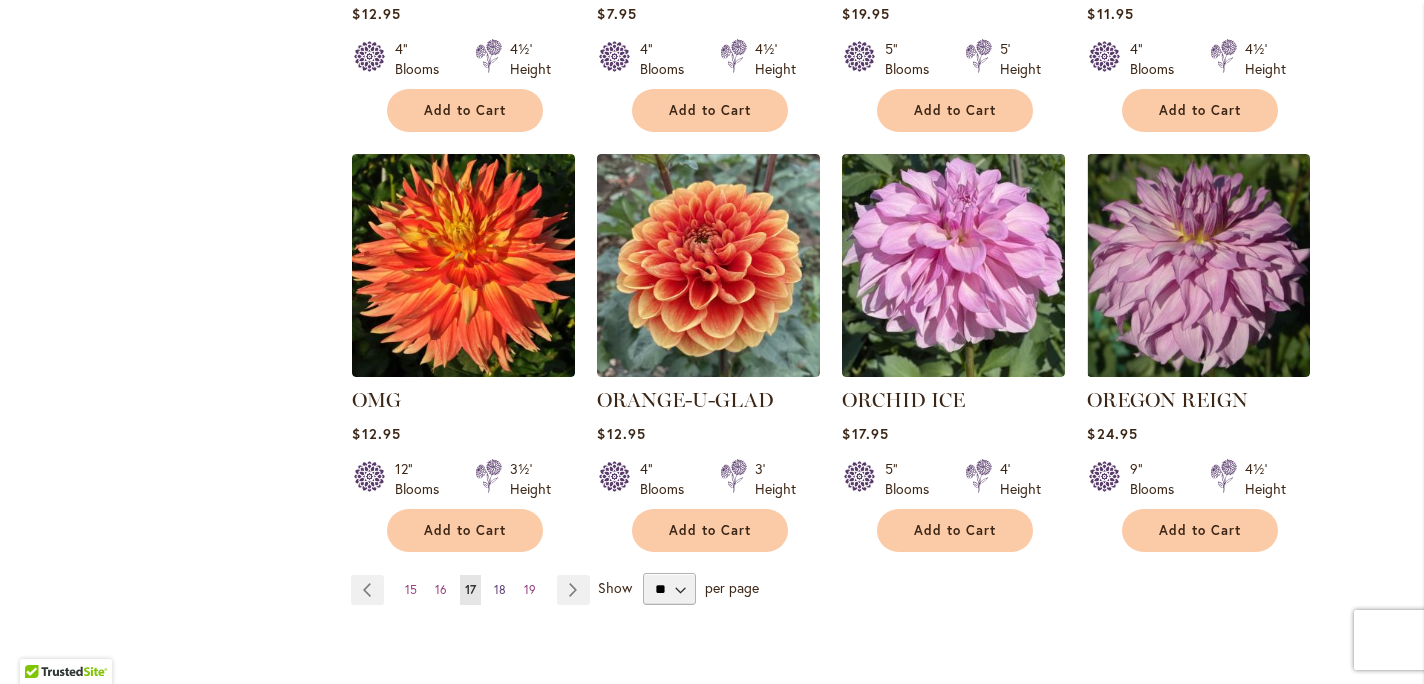type on "**********" 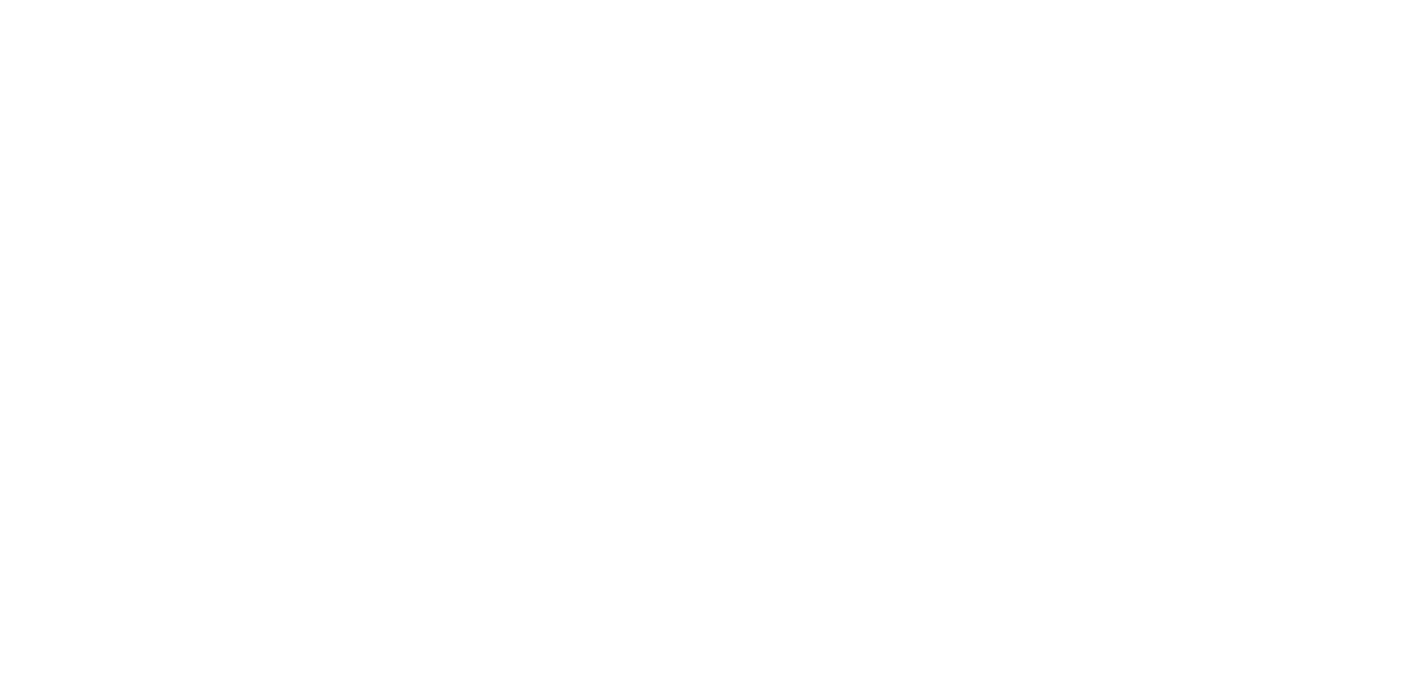 scroll, scrollTop: 0, scrollLeft: 0, axis: both 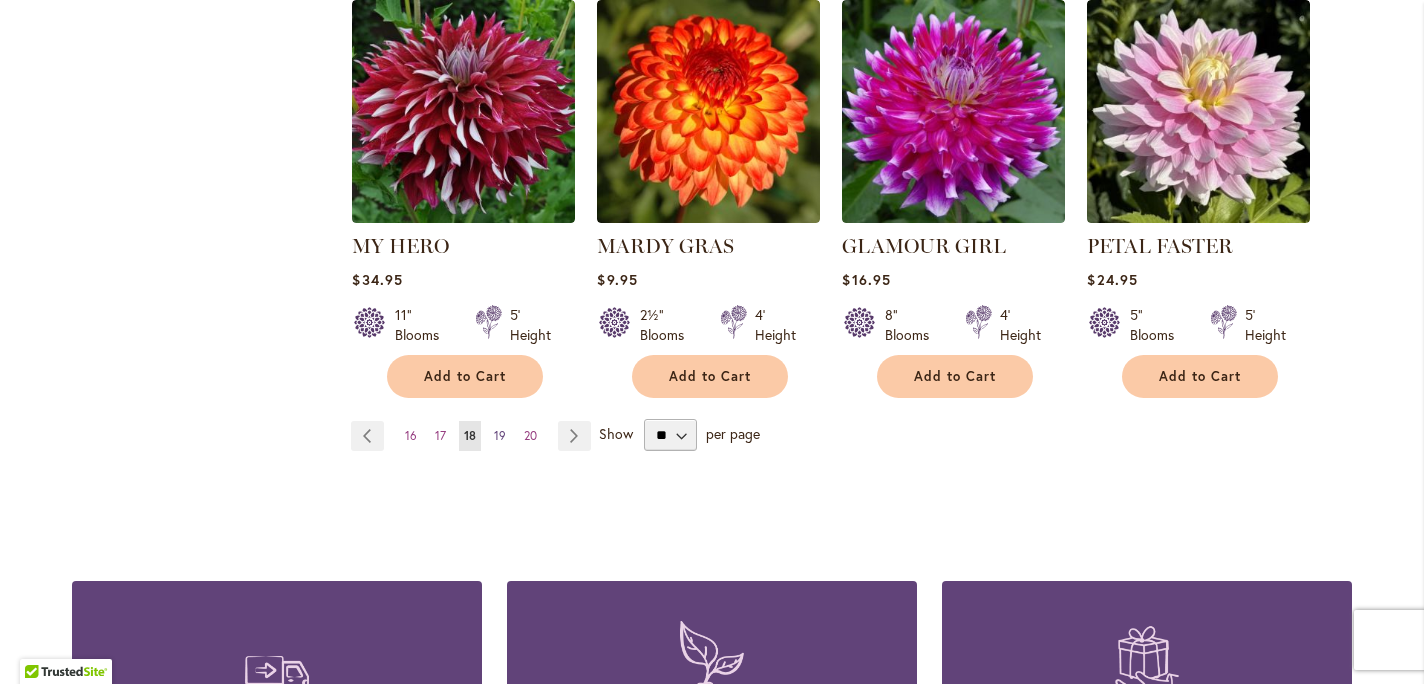 type on "**********" 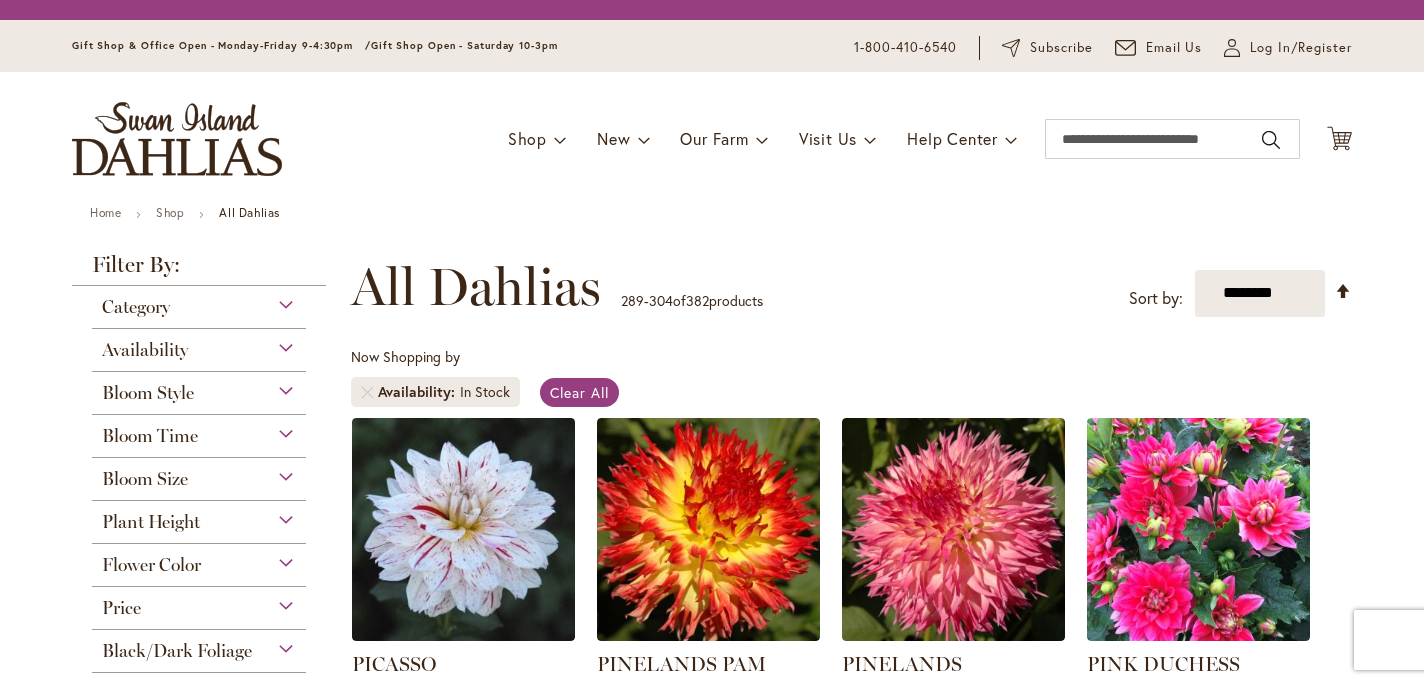 scroll, scrollTop: 0, scrollLeft: 0, axis: both 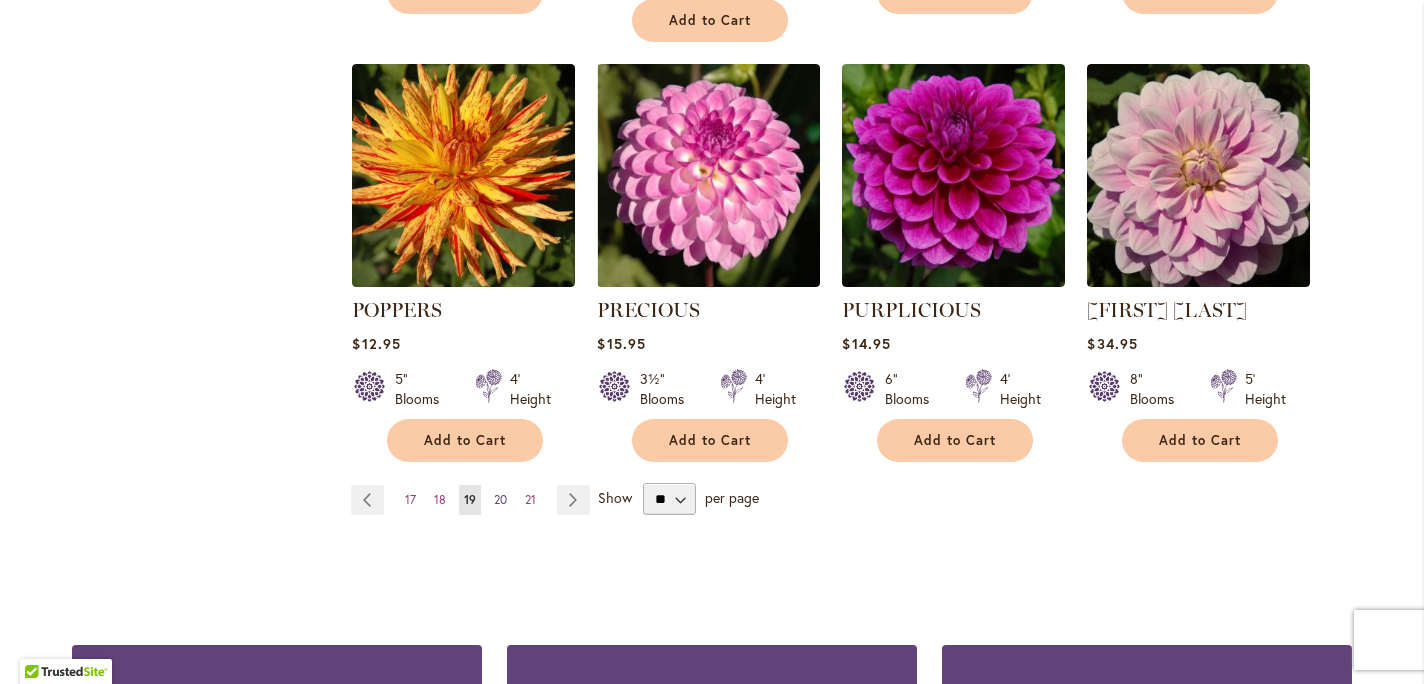 type on "**********" 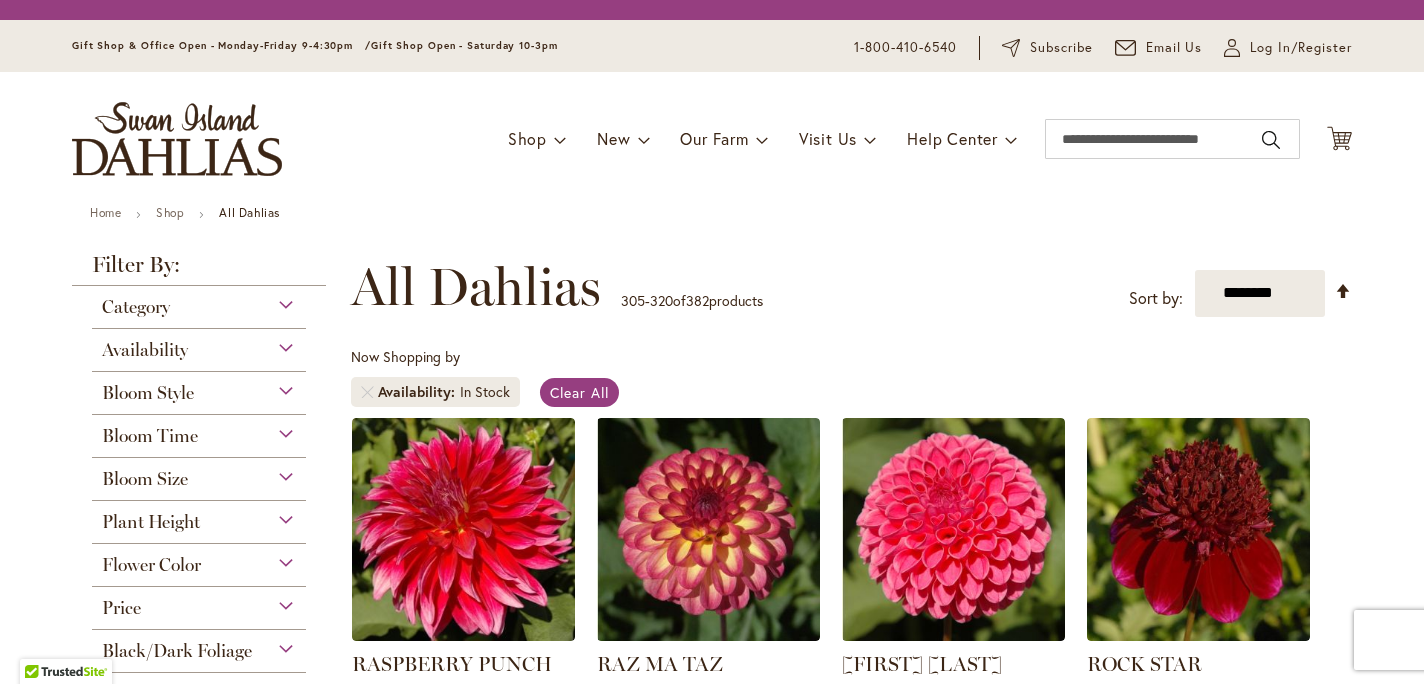 scroll, scrollTop: 0, scrollLeft: 0, axis: both 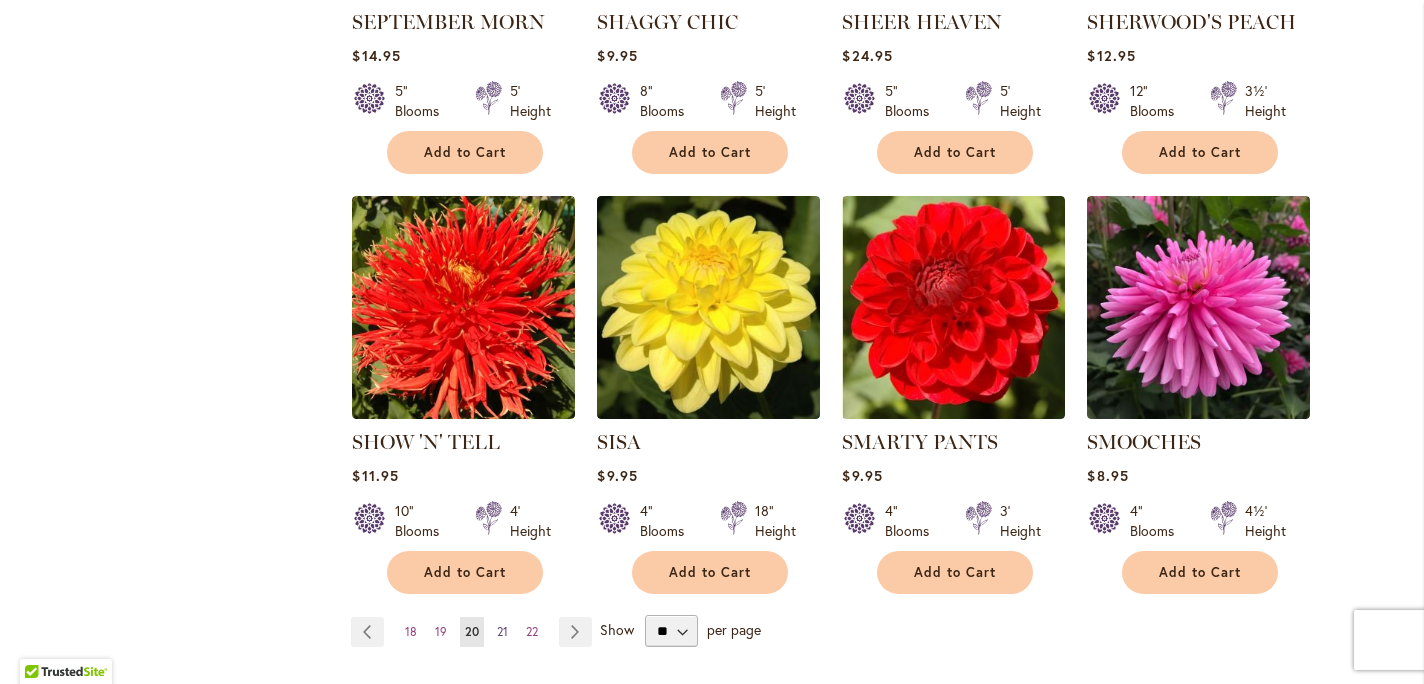 type on "**********" 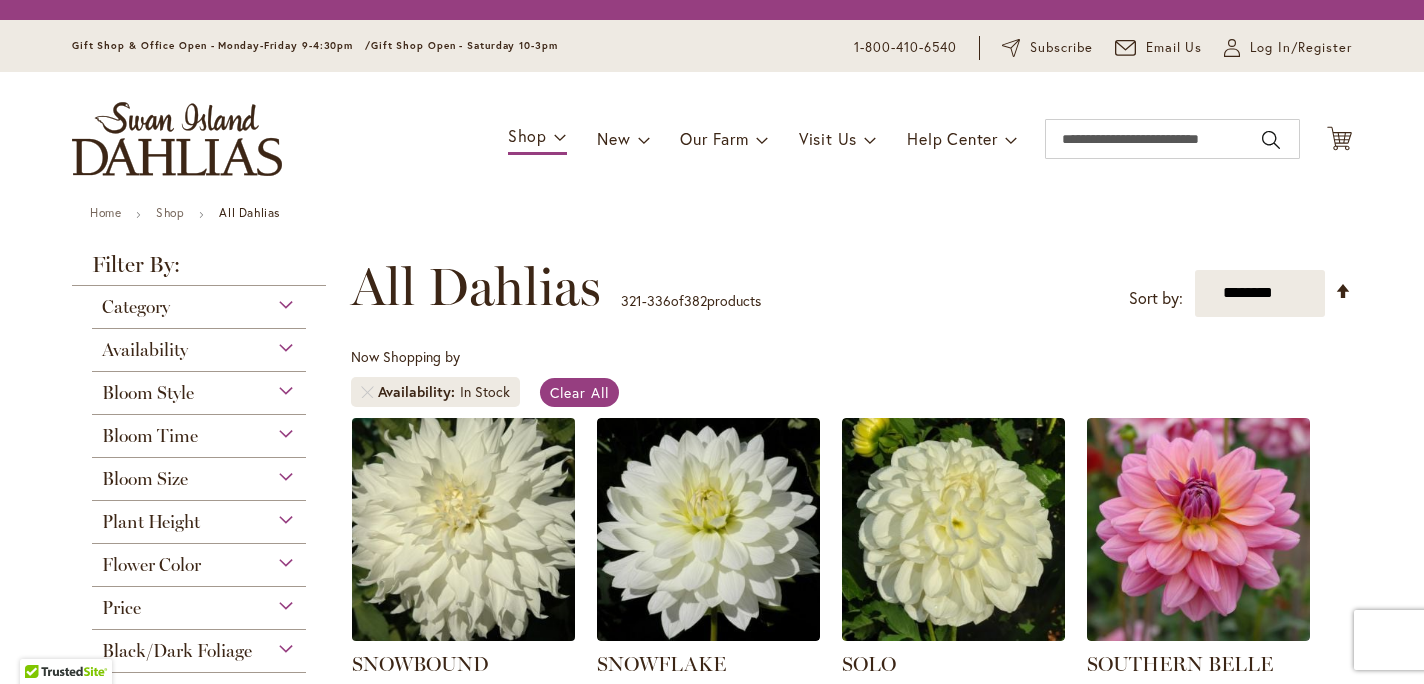 scroll, scrollTop: 0, scrollLeft: 0, axis: both 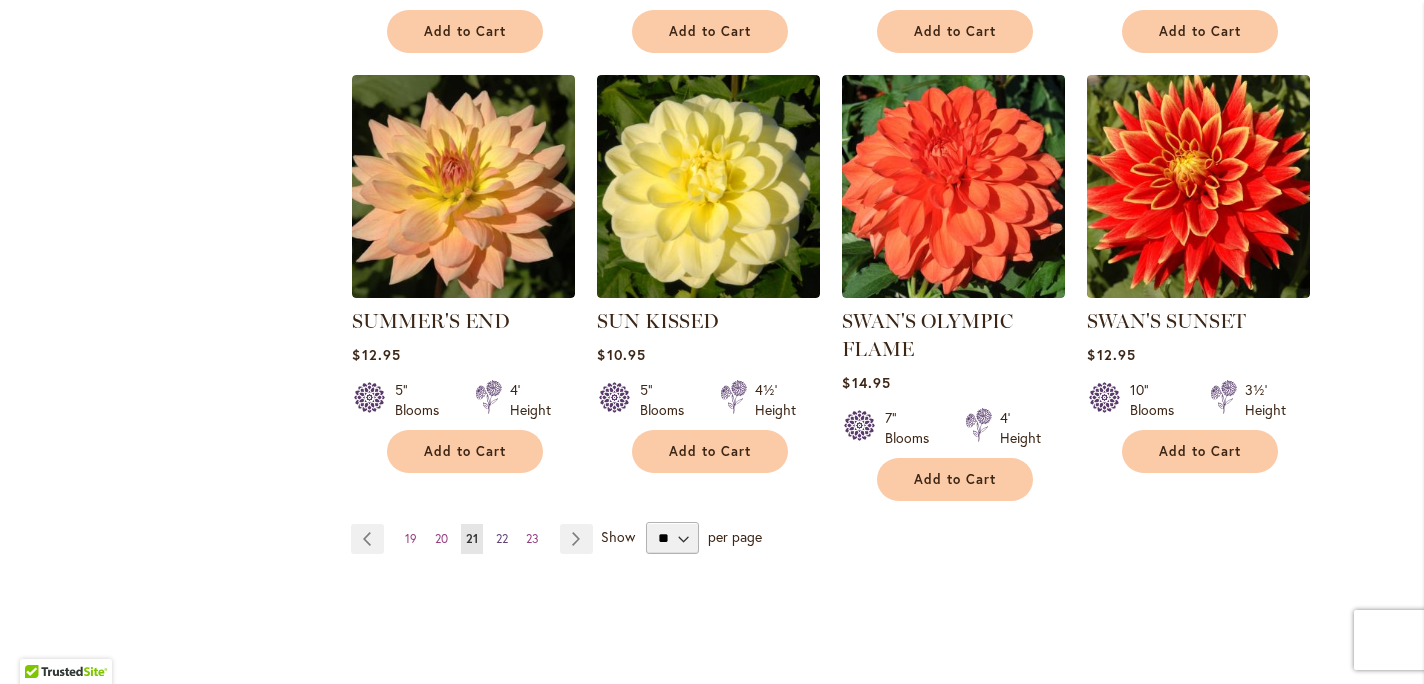 type on "**********" 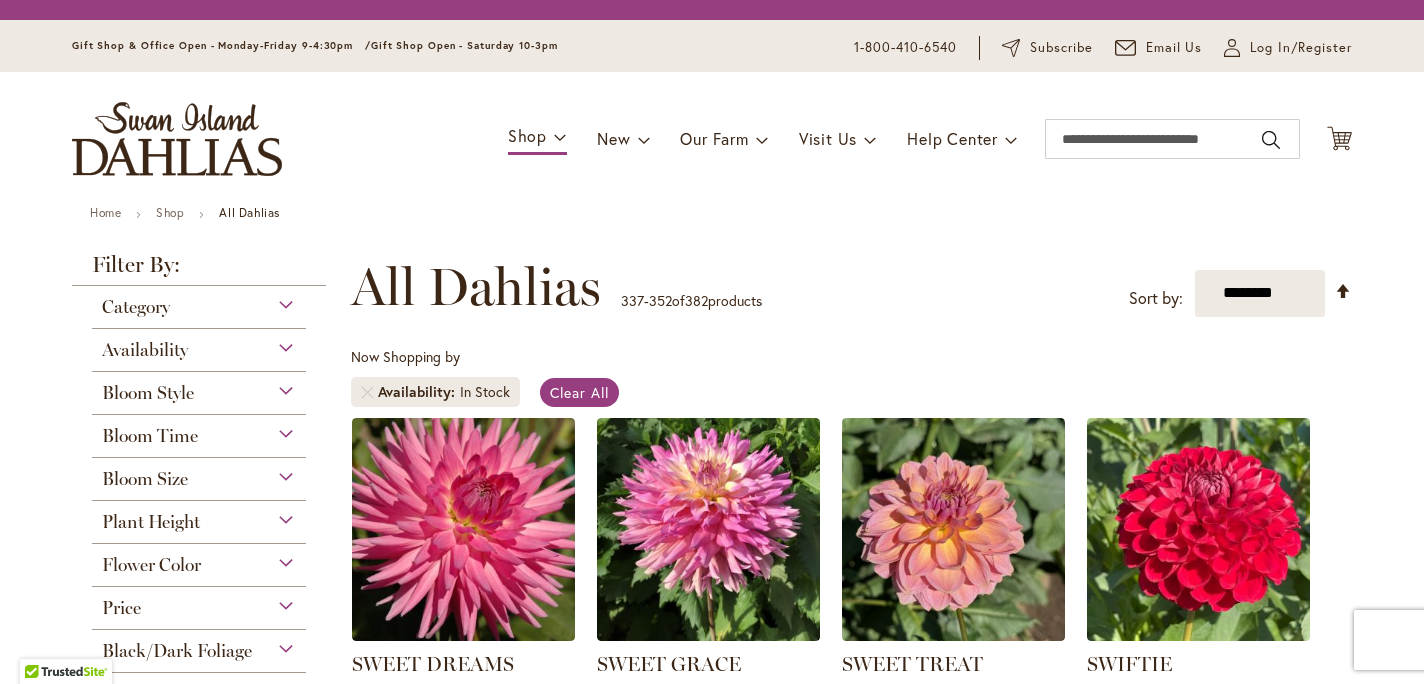 scroll, scrollTop: 0, scrollLeft: 0, axis: both 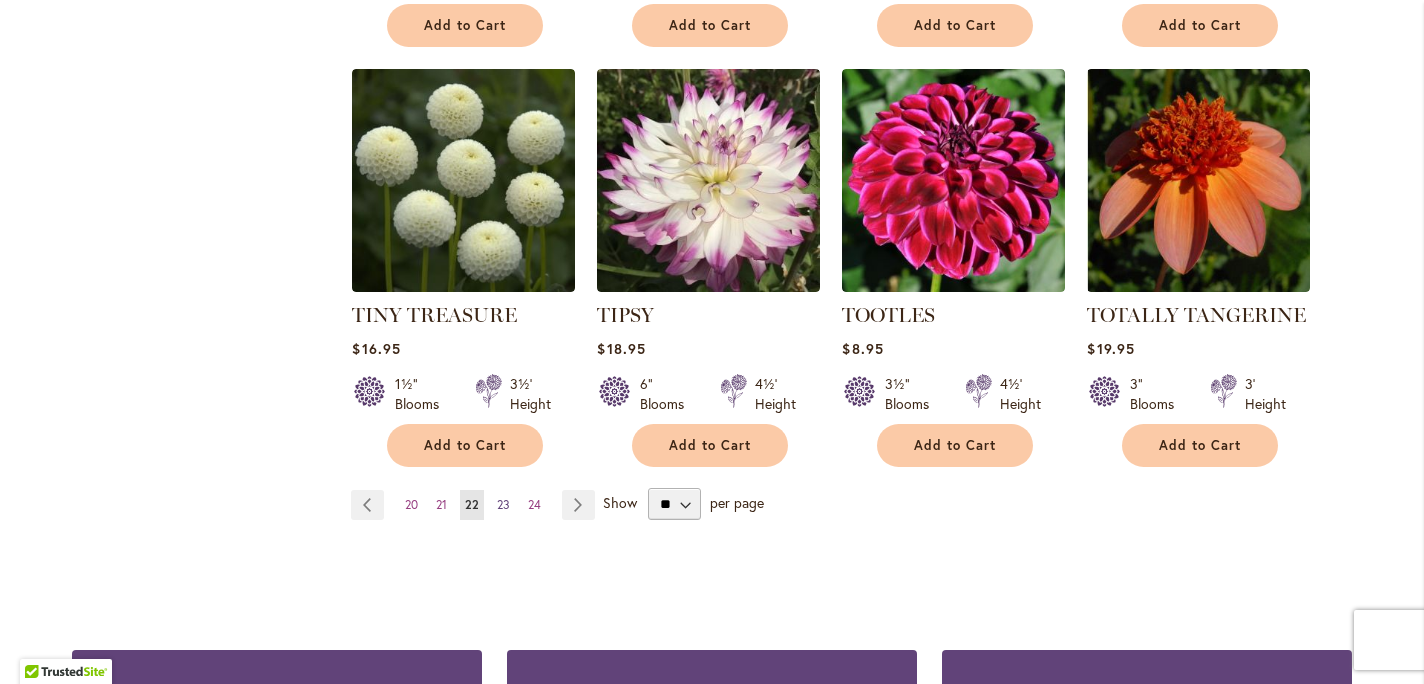 type on "**********" 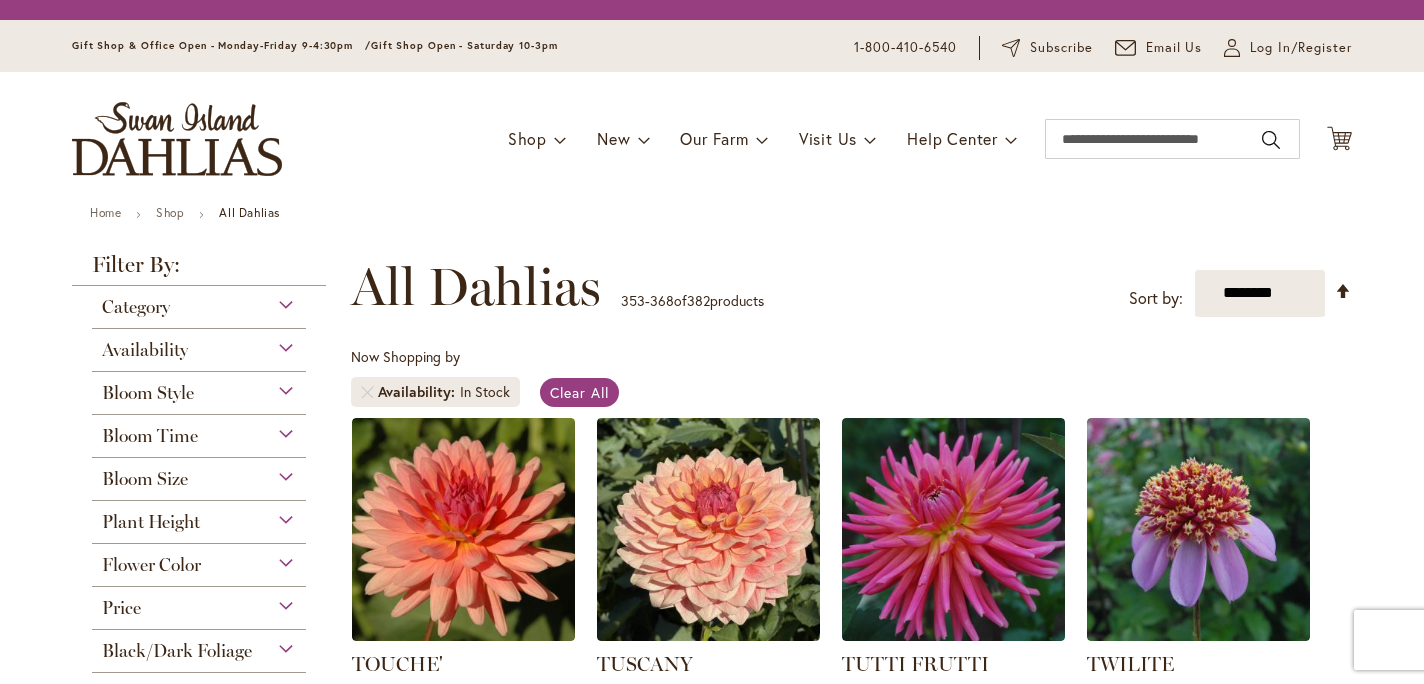 scroll, scrollTop: 0, scrollLeft: 0, axis: both 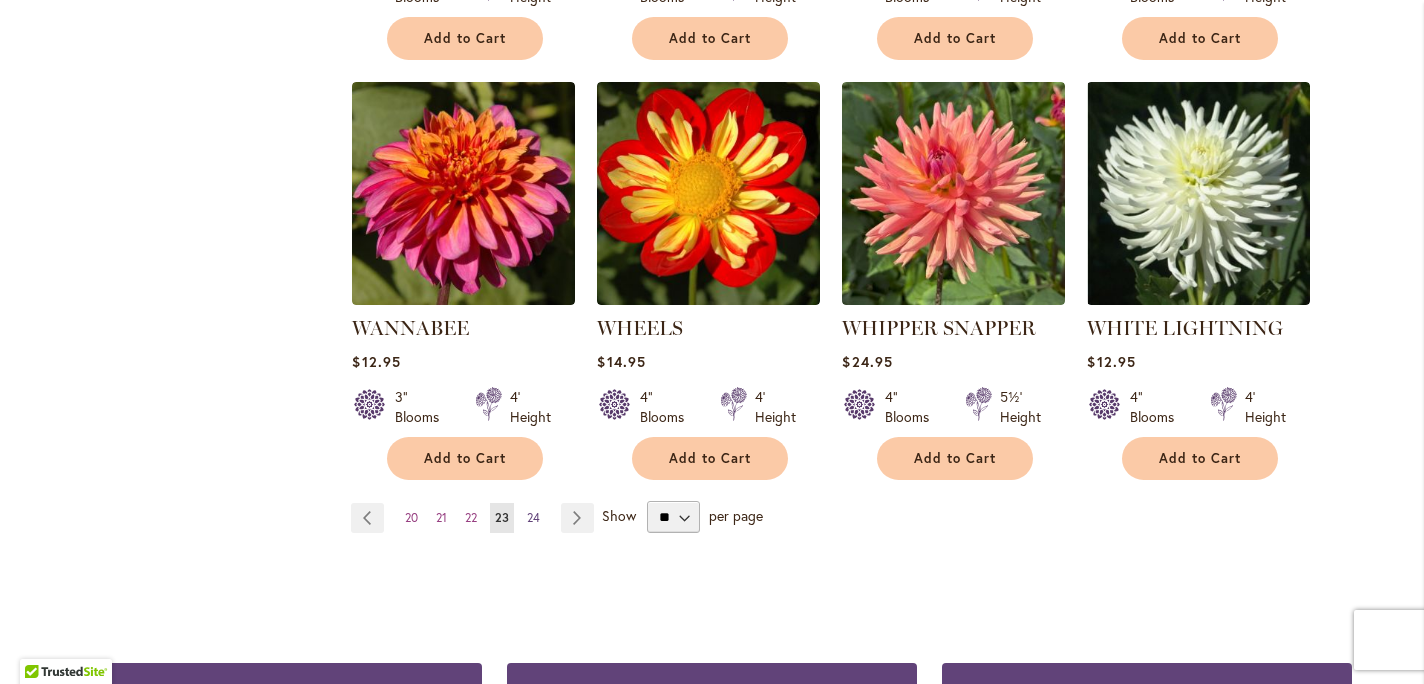 type on "**********" 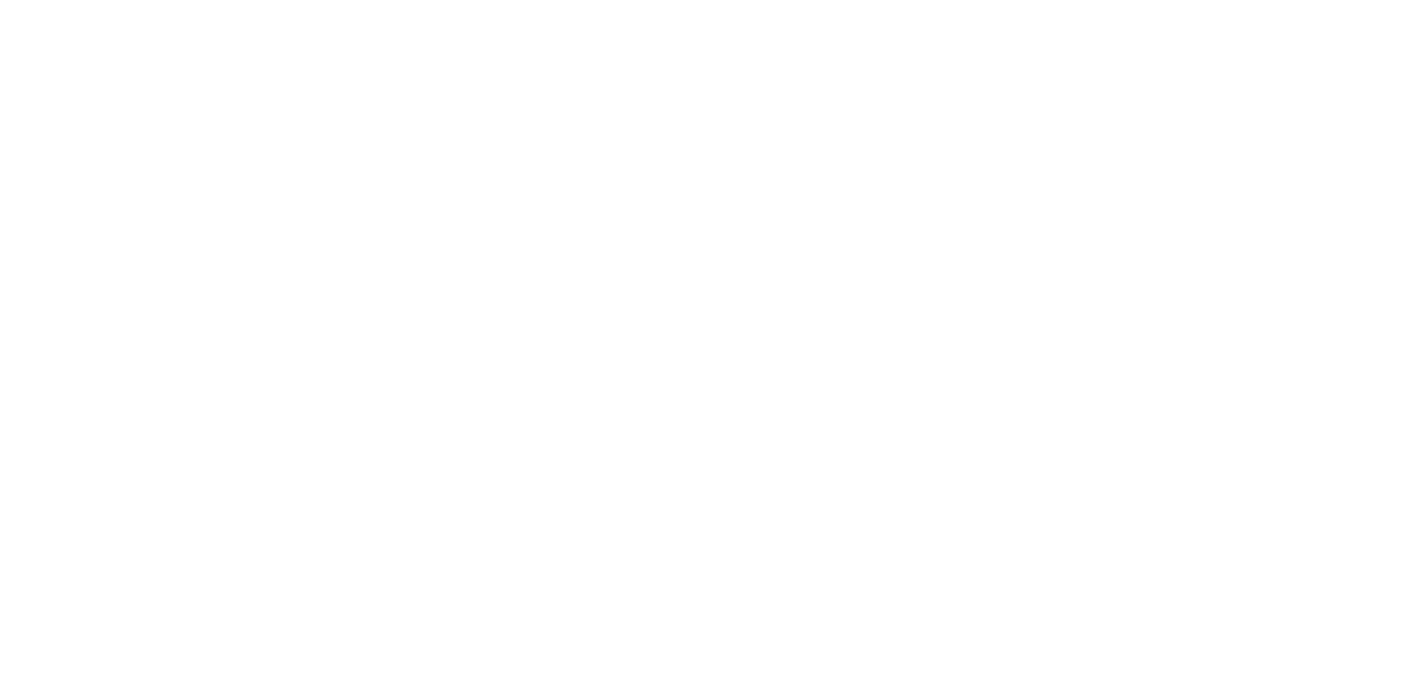 scroll, scrollTop: 0, scrollLeft: 0, axis: both 